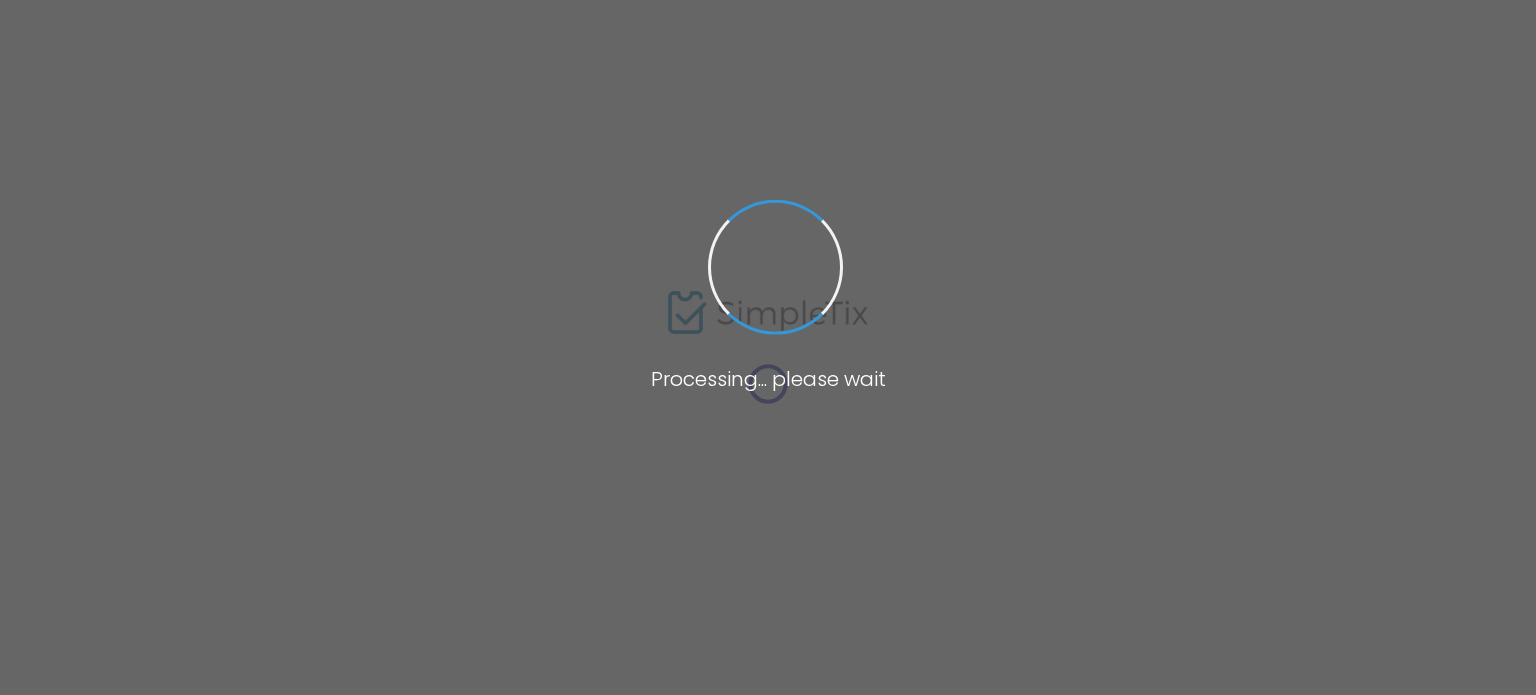 scroll, scrollTop: 0, scrollLeft: 0, axis: both 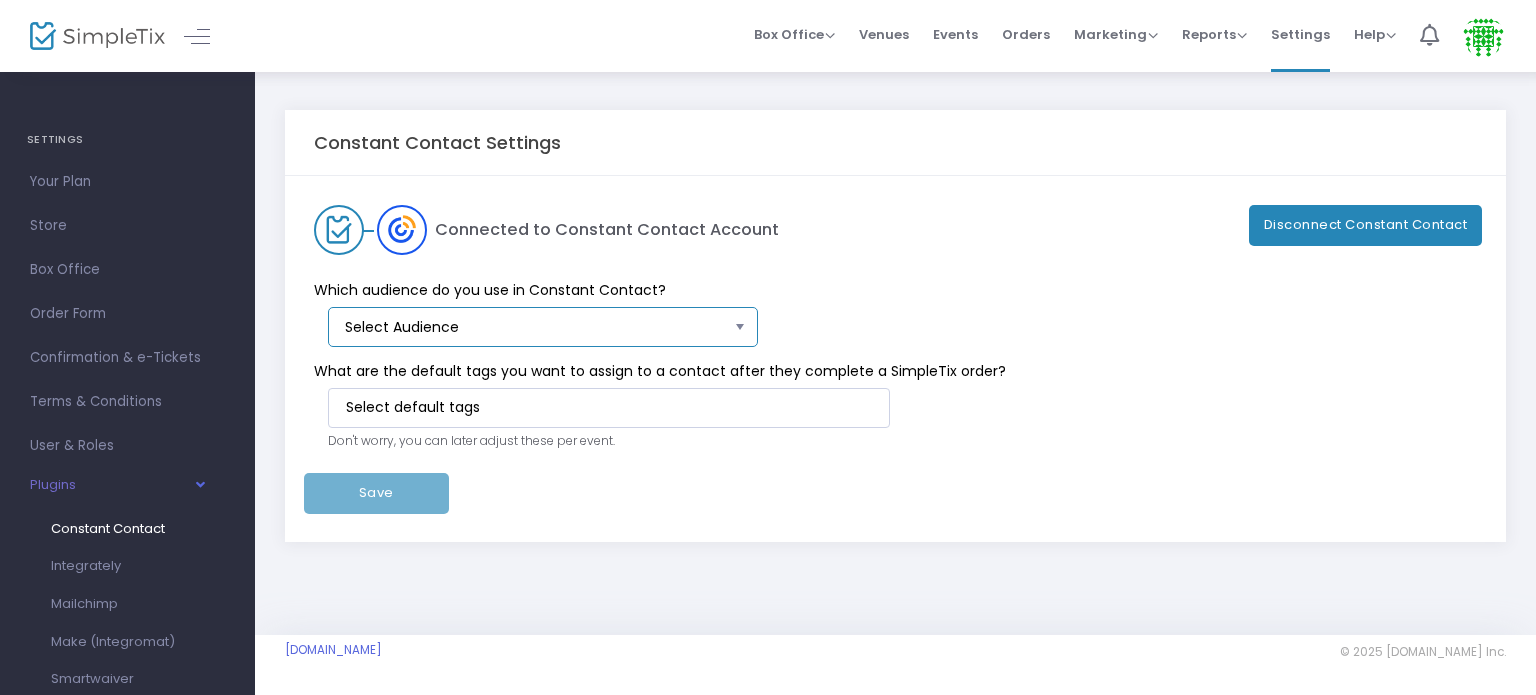 click on "Select Audience" at bounding box center [536, 327] 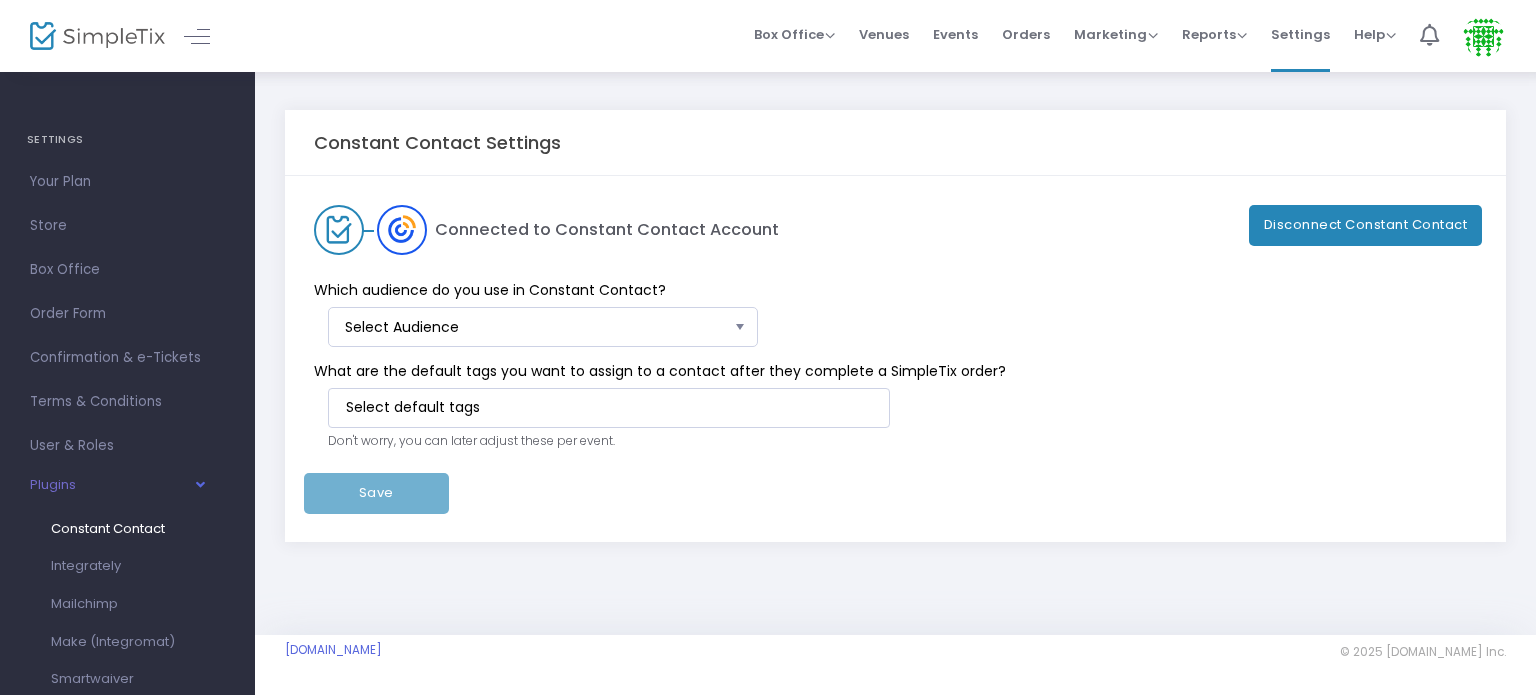 click on "Disconnect Constant Contact" 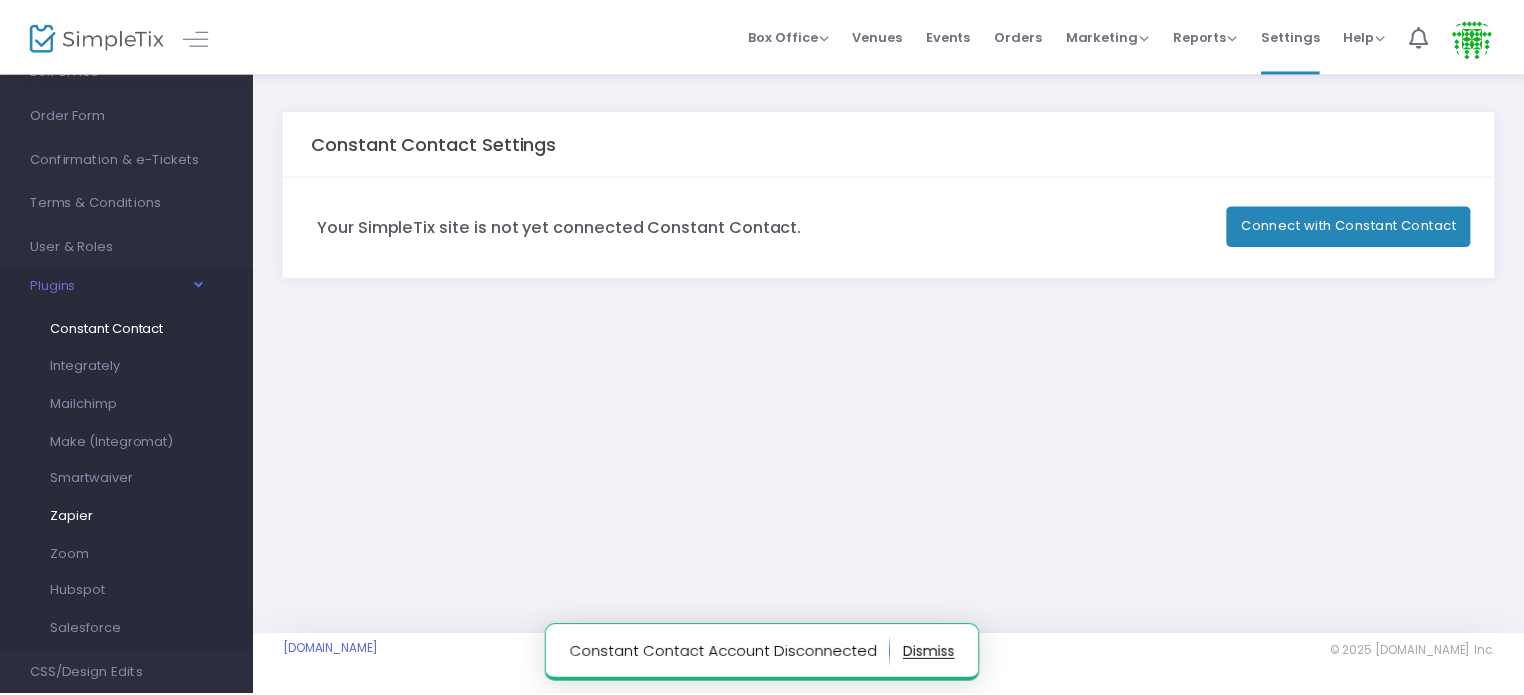 scroll, scrollTop: 400, scrollLeft: 0, axis: vertical 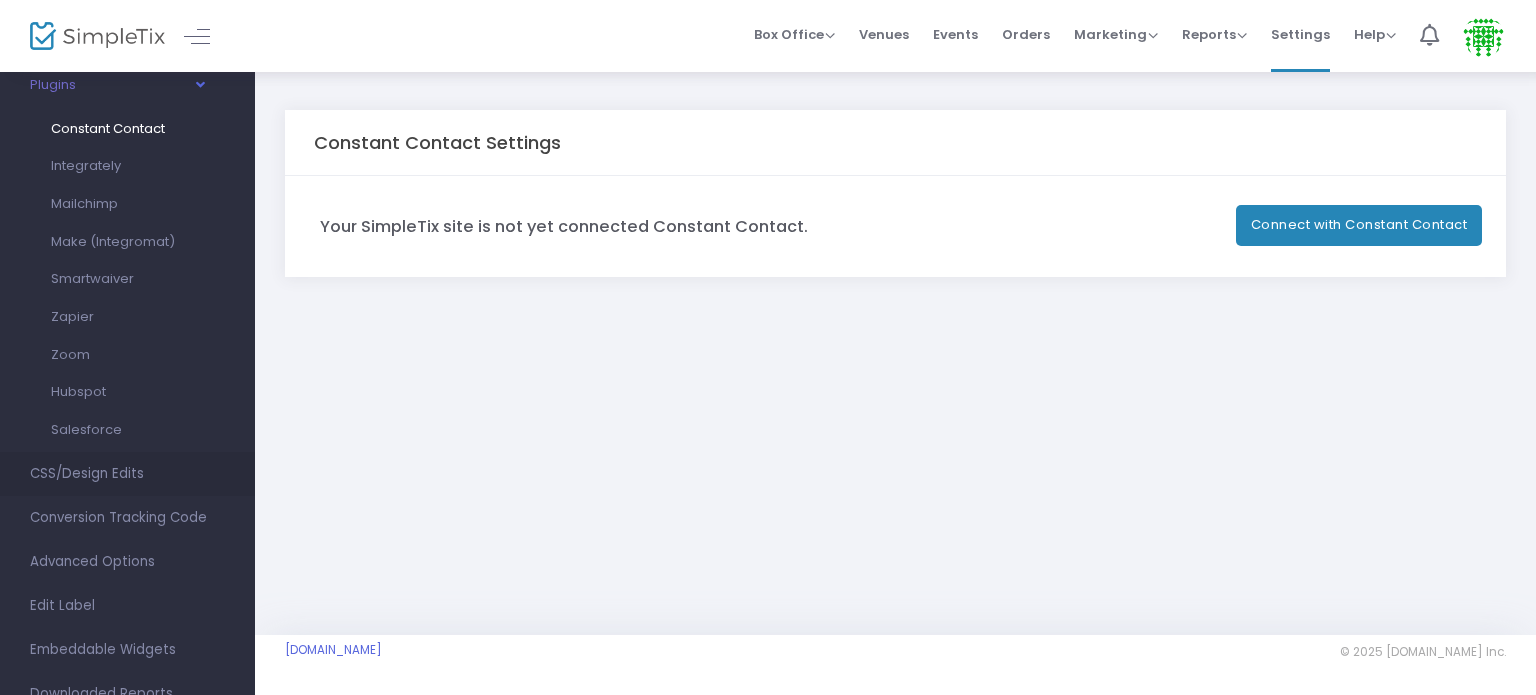 click on "CSS/Design Edits" at bounding box center [127, 474] 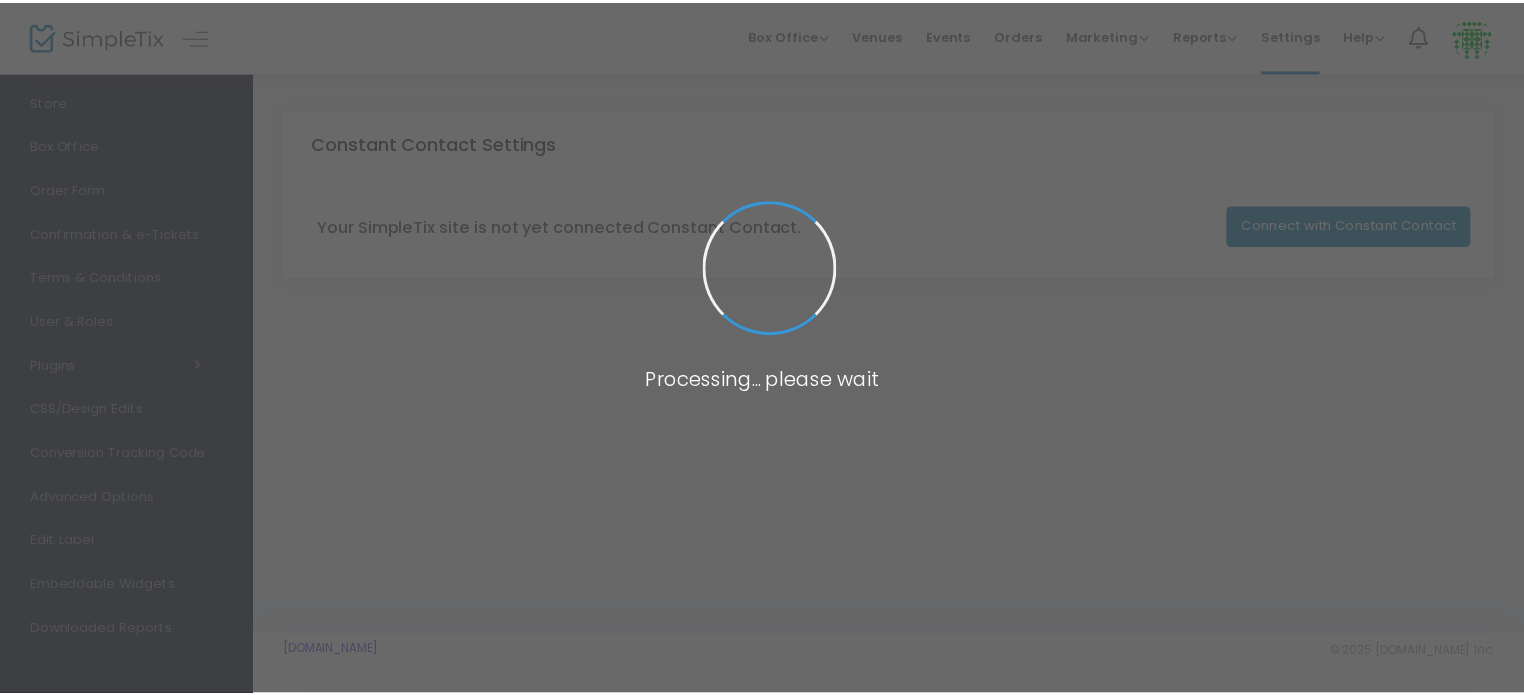 scroll, scrollTop: 139, scrollLeft: 0, axis: vertical 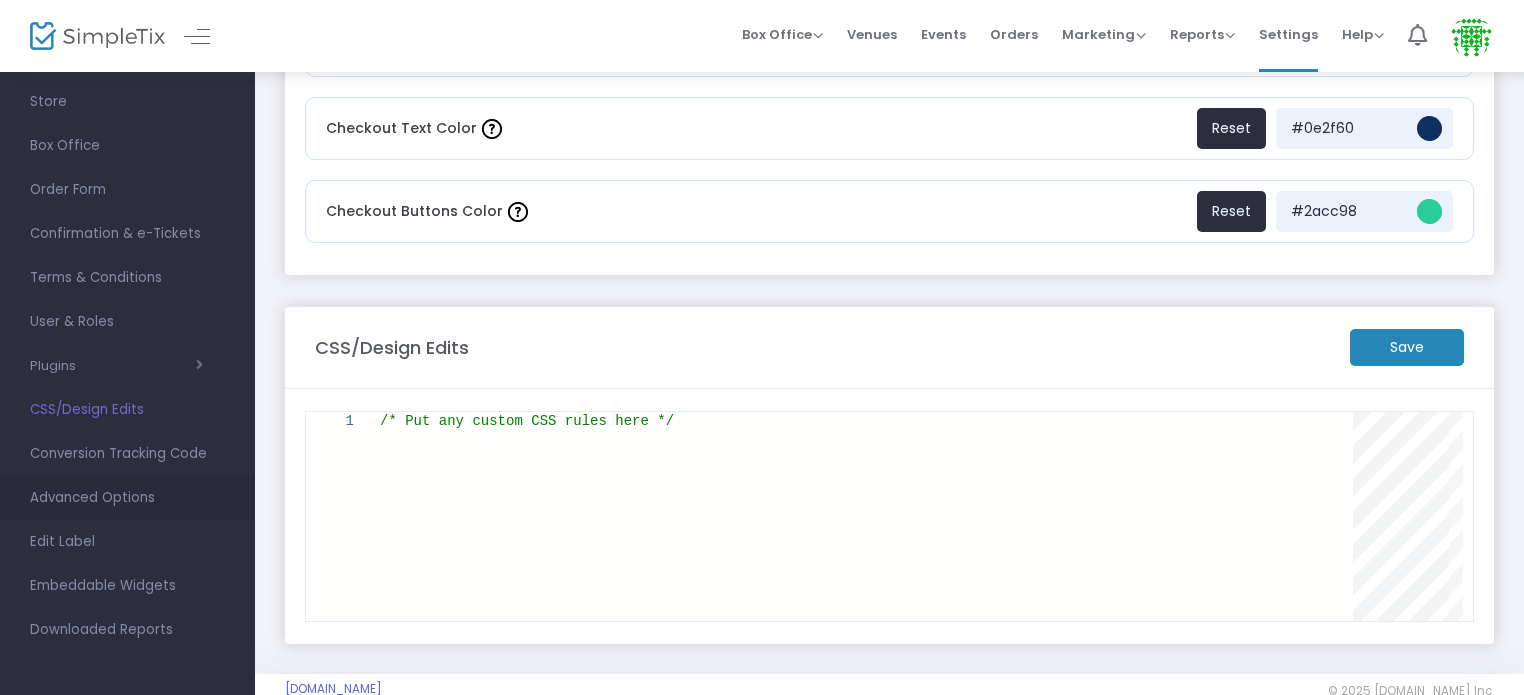 click on "Advanced Options" at bounding box center [127, 498] 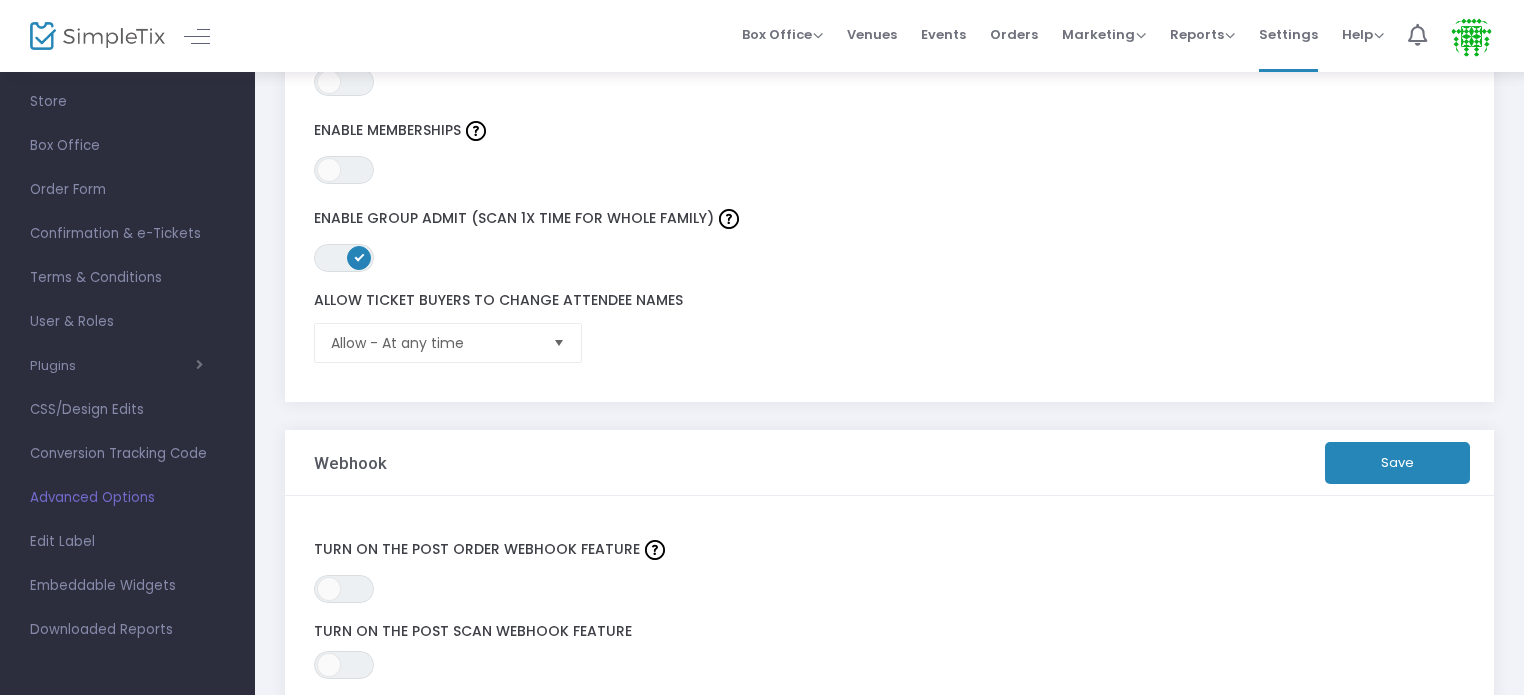 scroll, scrollTop: 700, scrollLeft: 0, axis: vertical 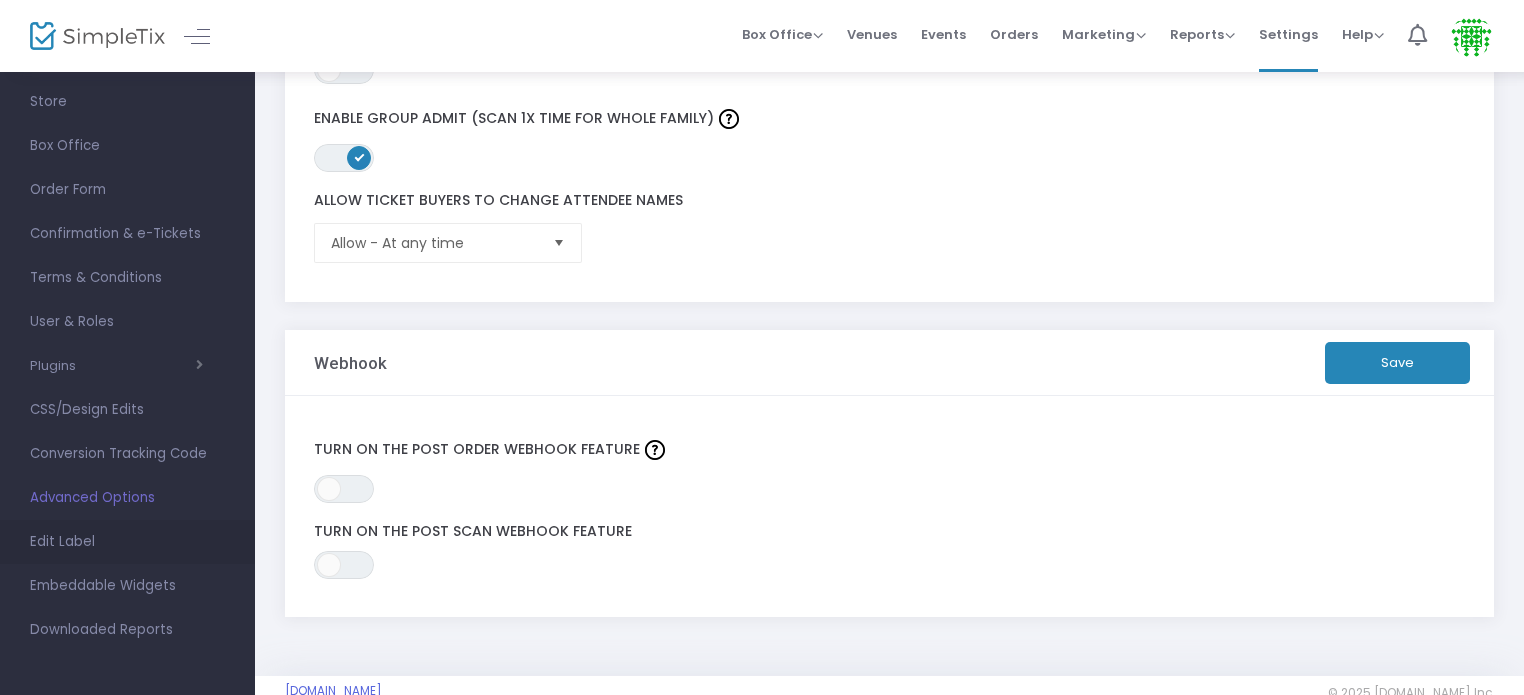 click on "Edit Label" at bounding box center (127, 542) 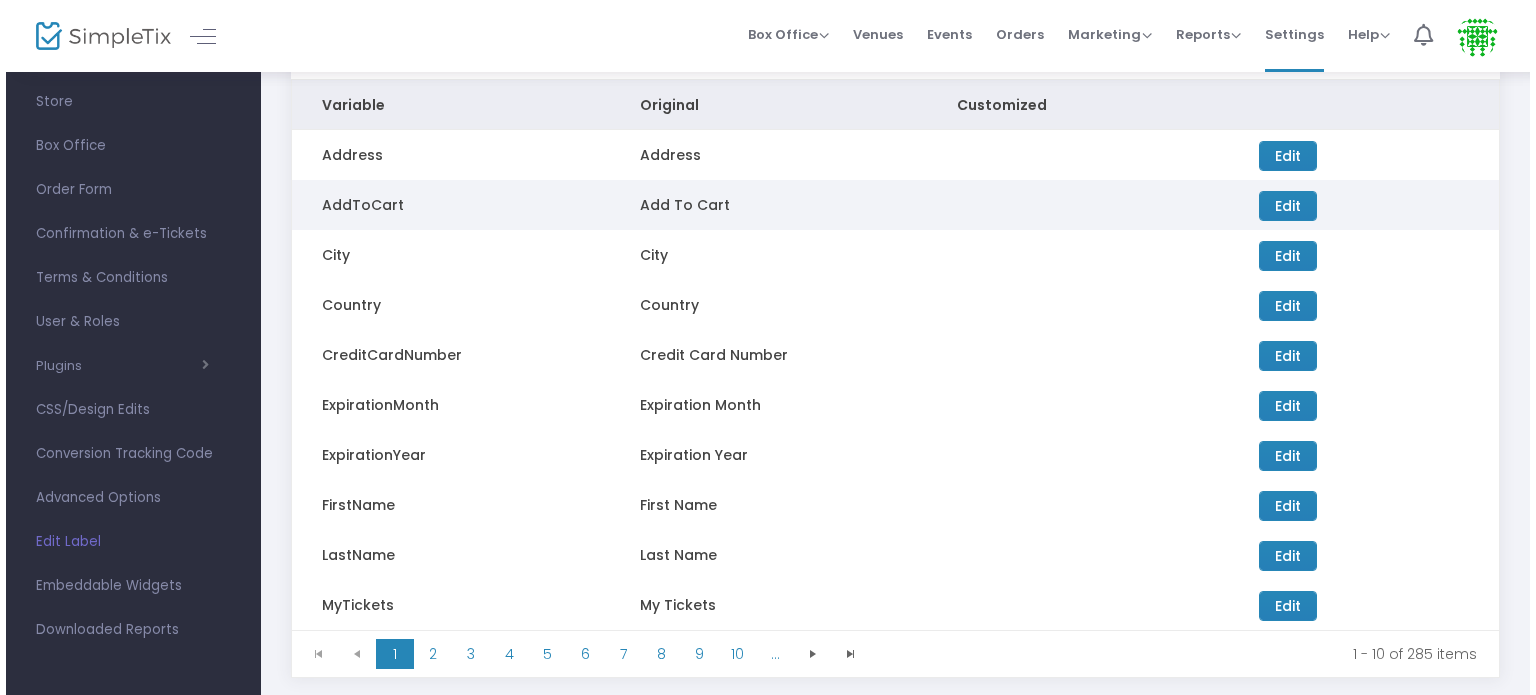scroll, scrollTop: 0, scrollLeft: 0, axis: both 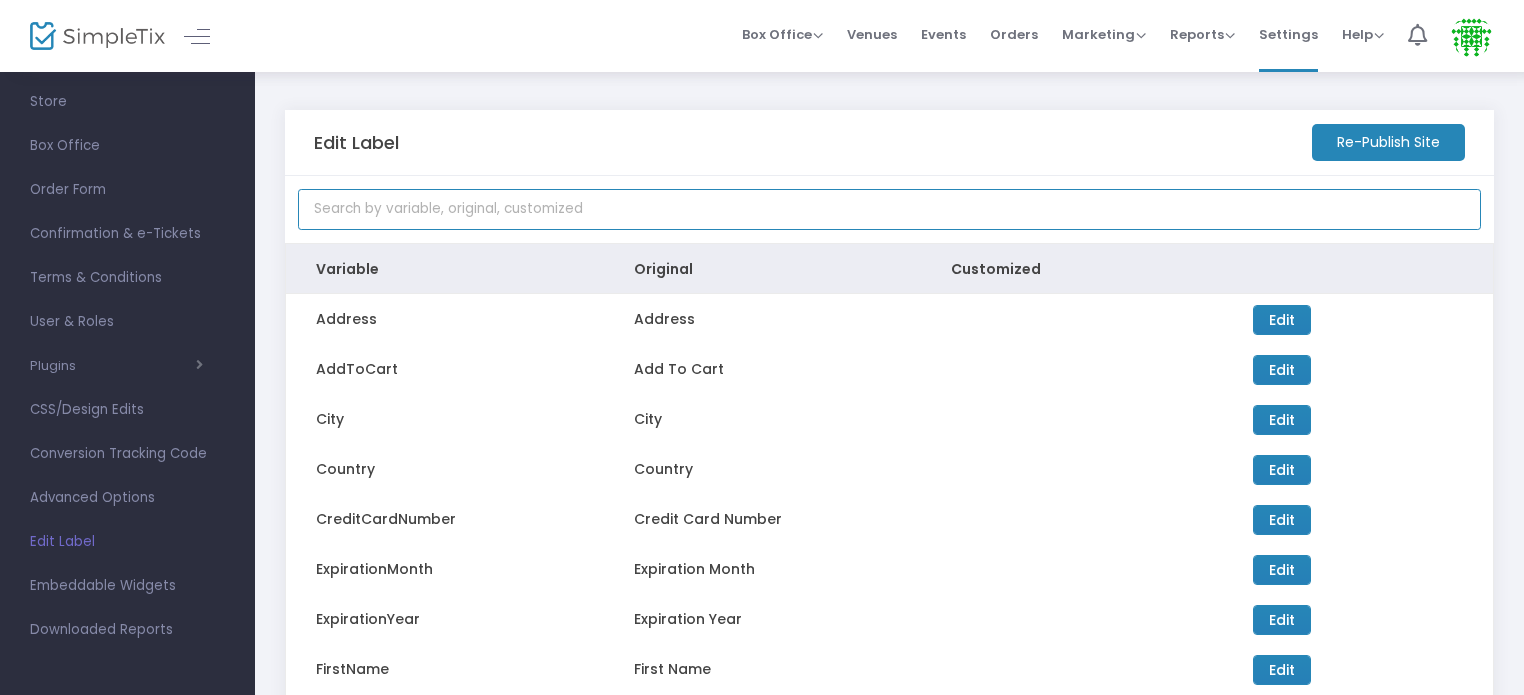 click 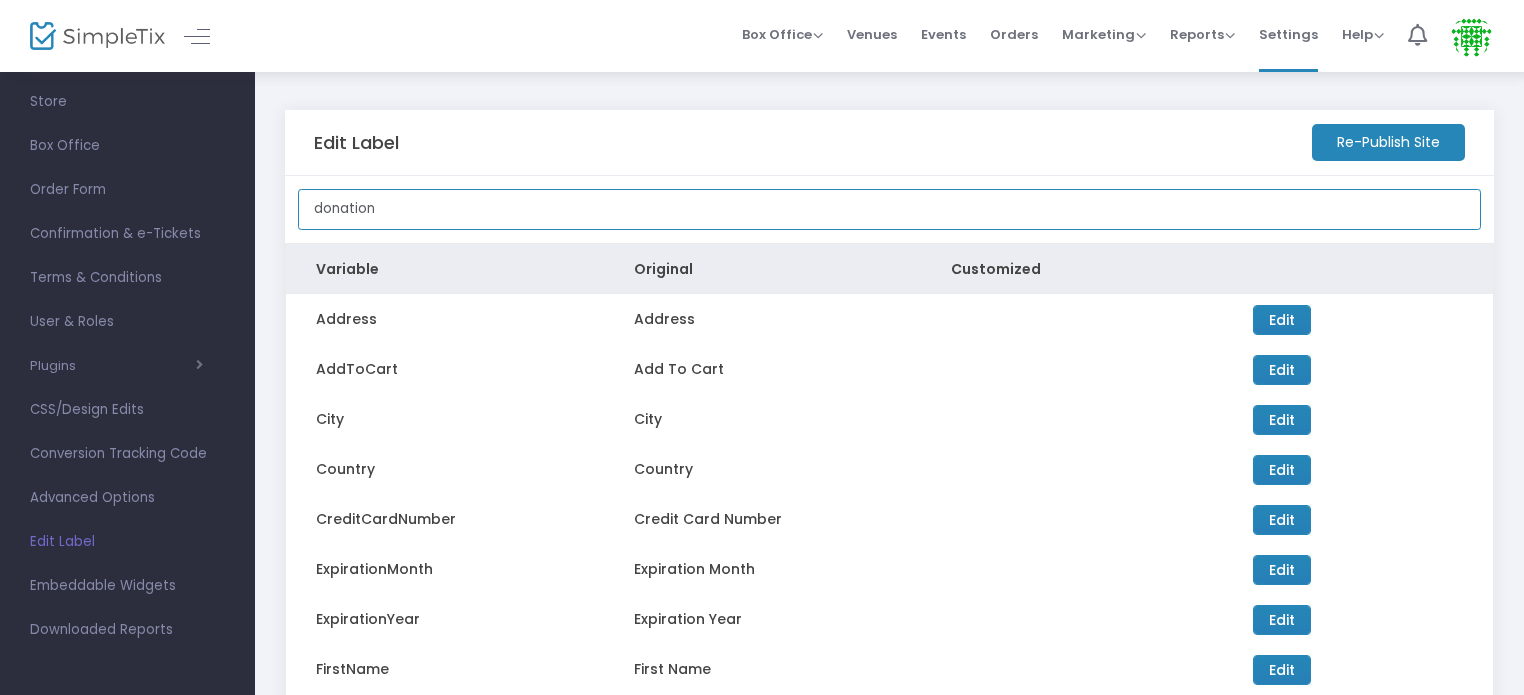 type on "donation" 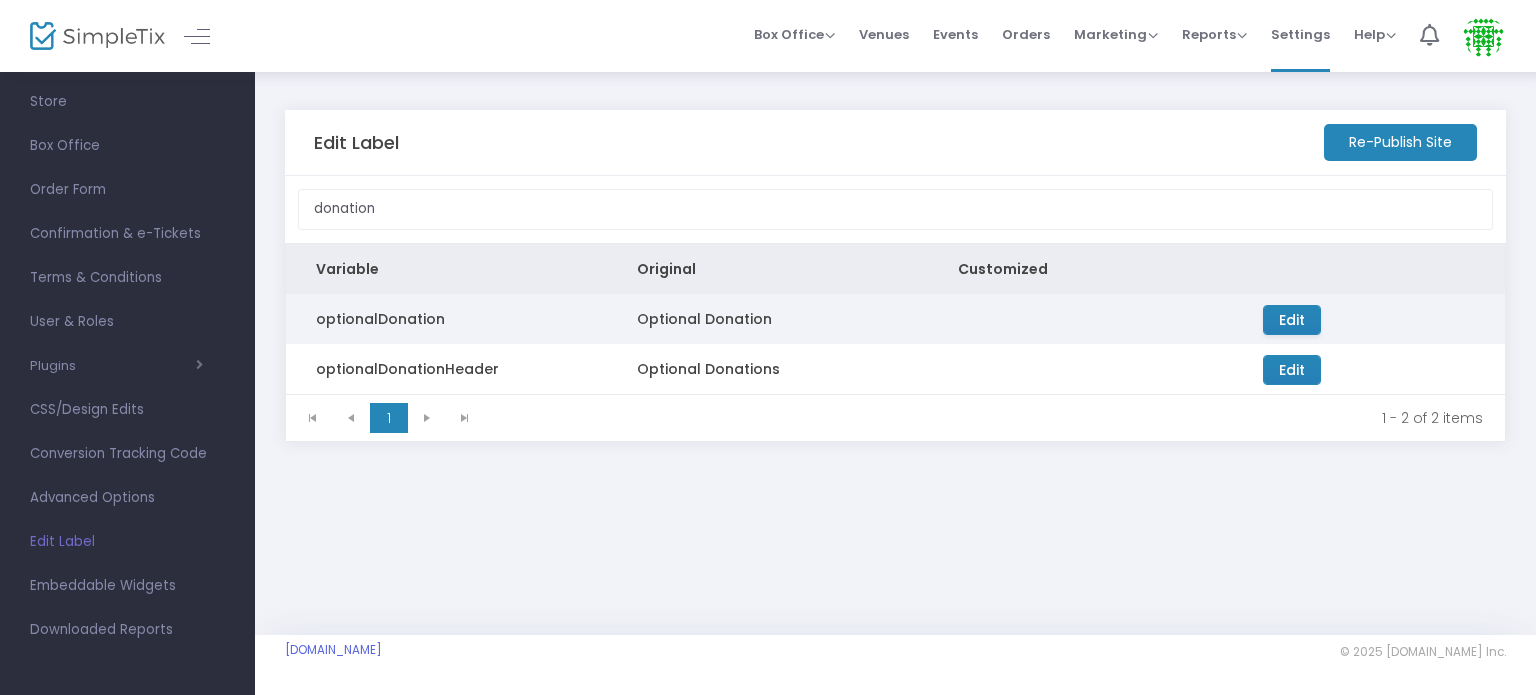 click on "Edit" 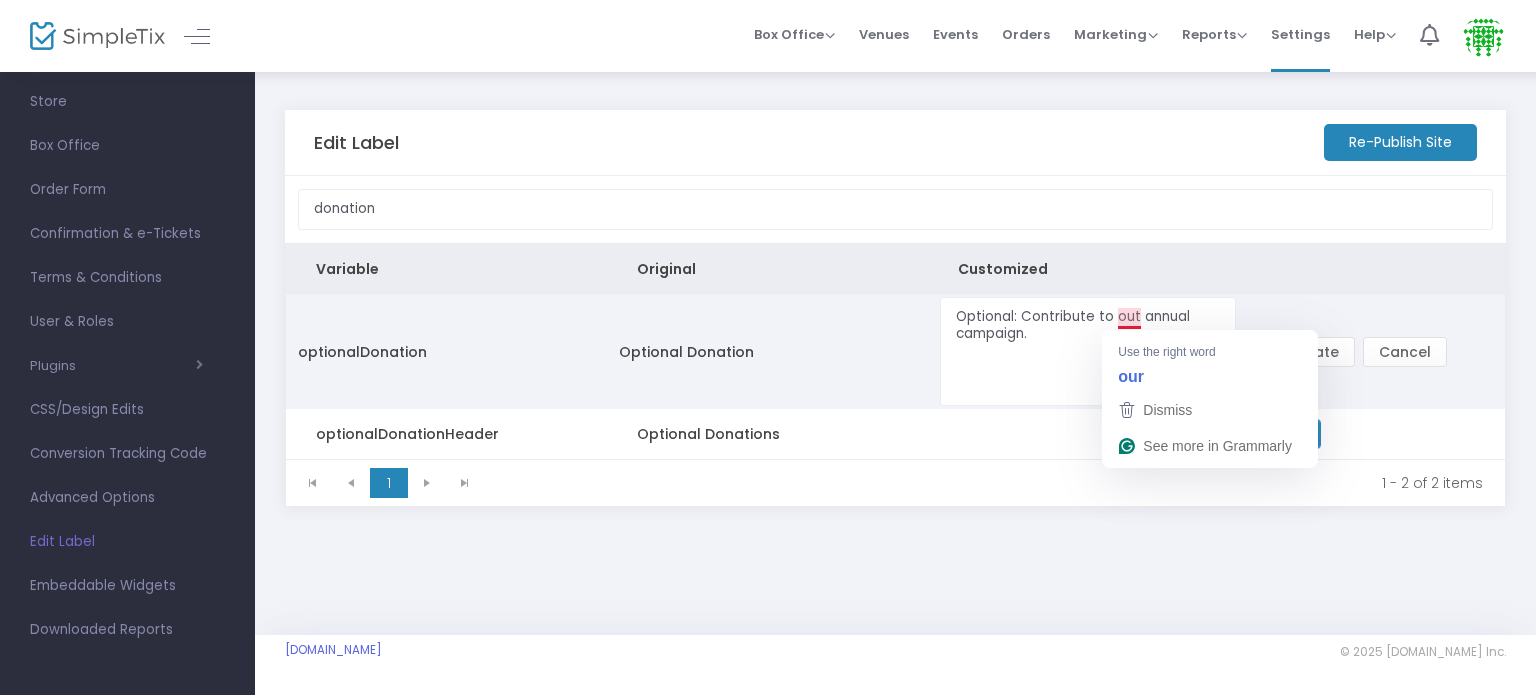 click on "Optional: Contribute to out annual campaign." 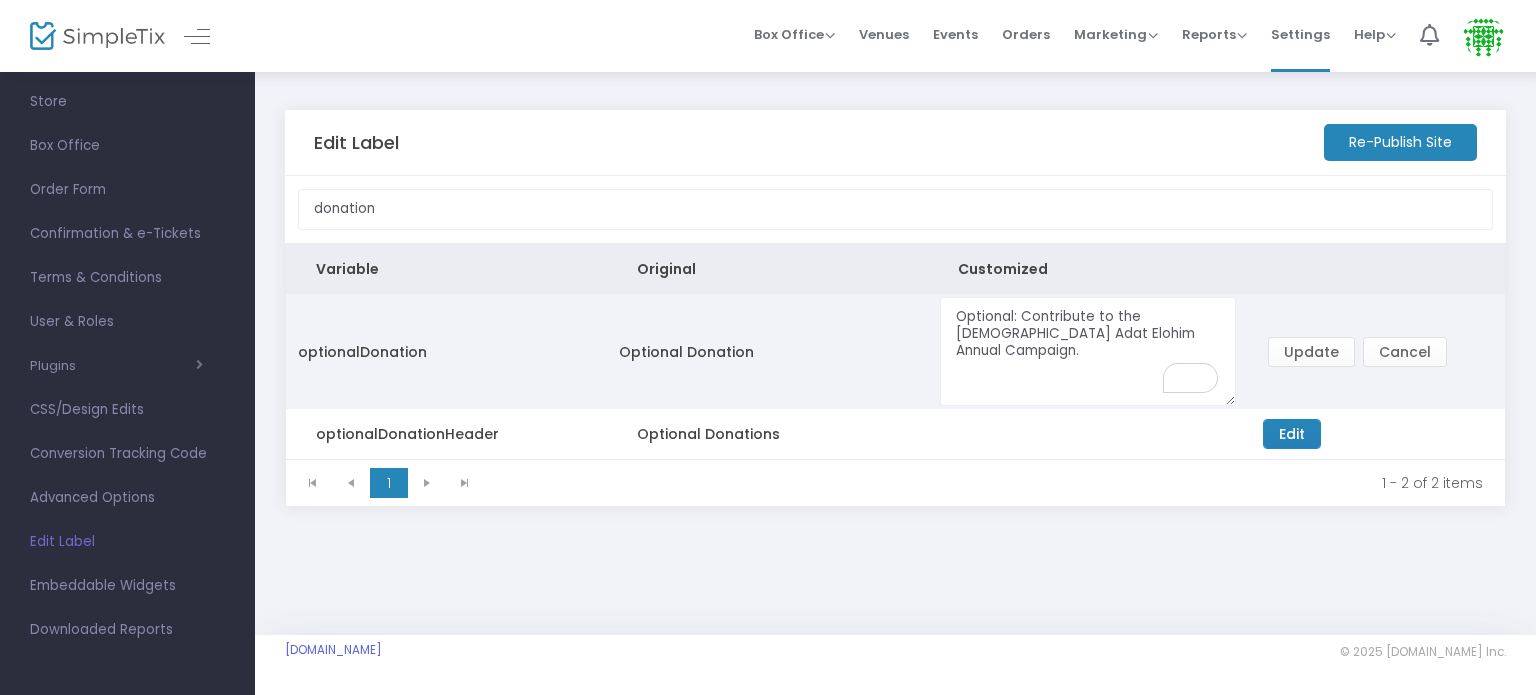 click on "Optional: Contribute to the [DEMOGRAPHIC_DATA] Adat Elohim Annual Campaign." 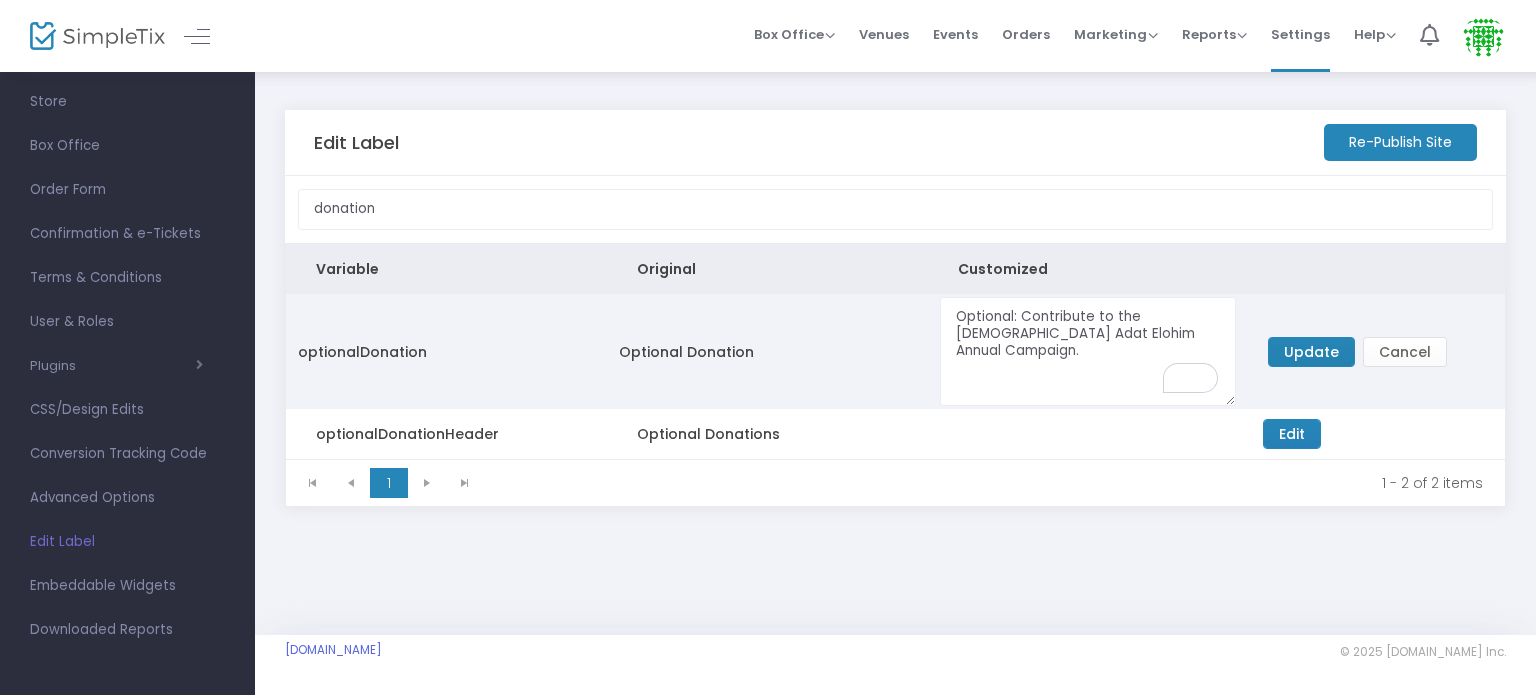 type on "Optional: Contribute to the [DEMOGRAPHIC_DATA] Adat Elohim Annual Campaign." 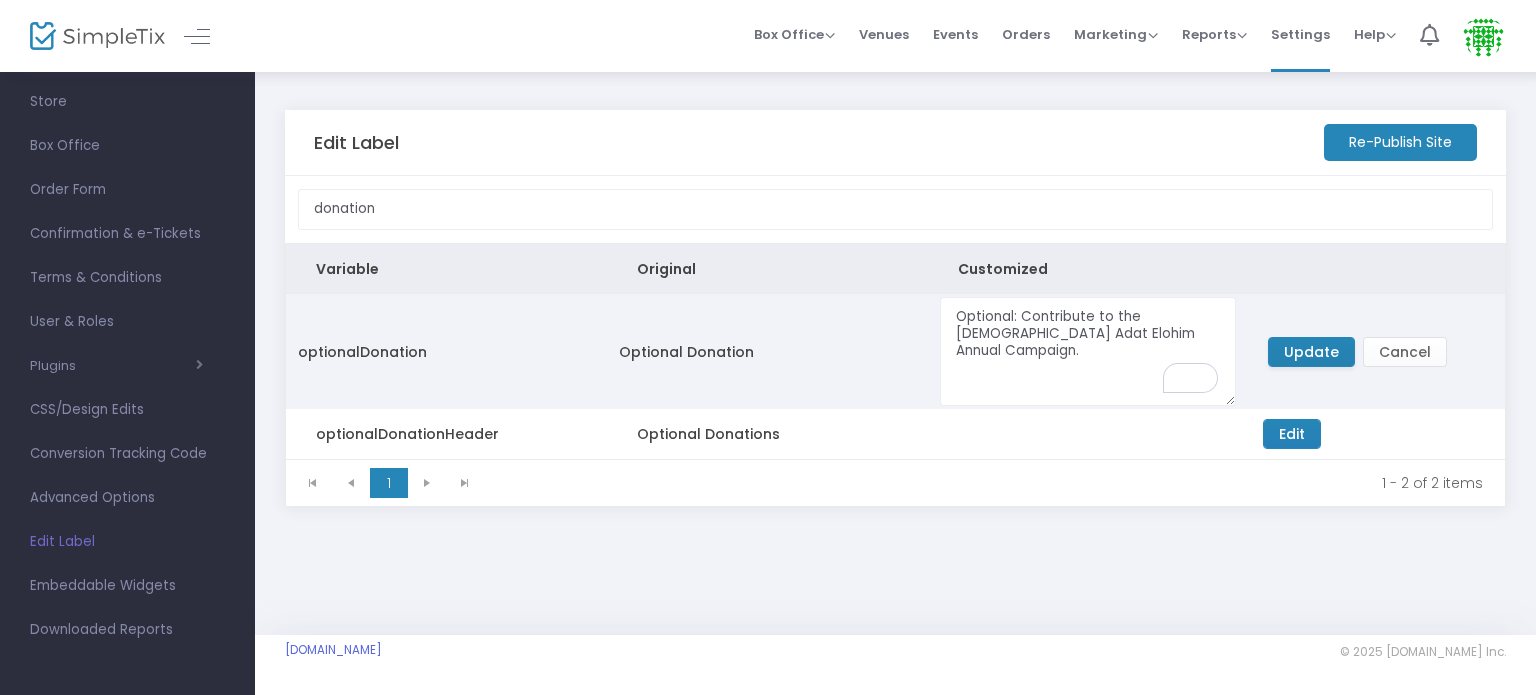 click on "Update" 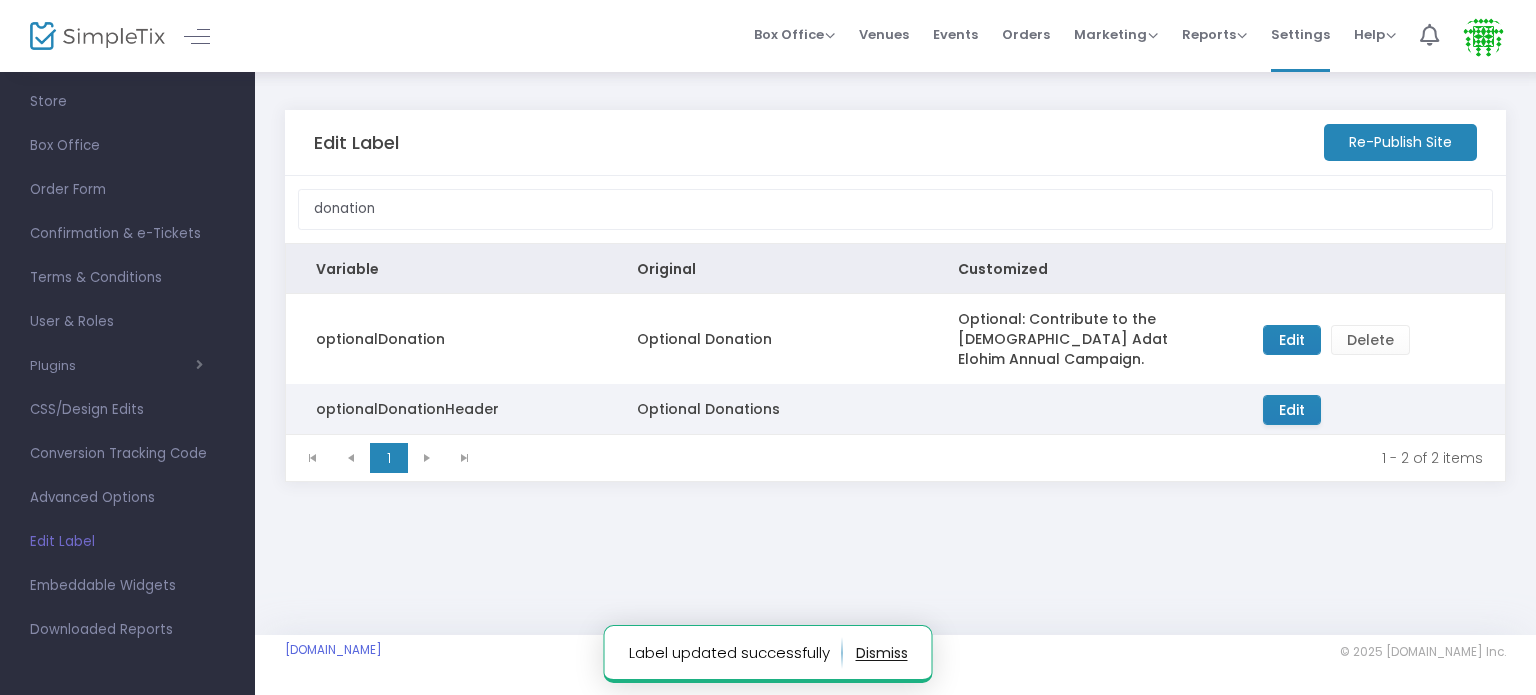 click on "Edit" 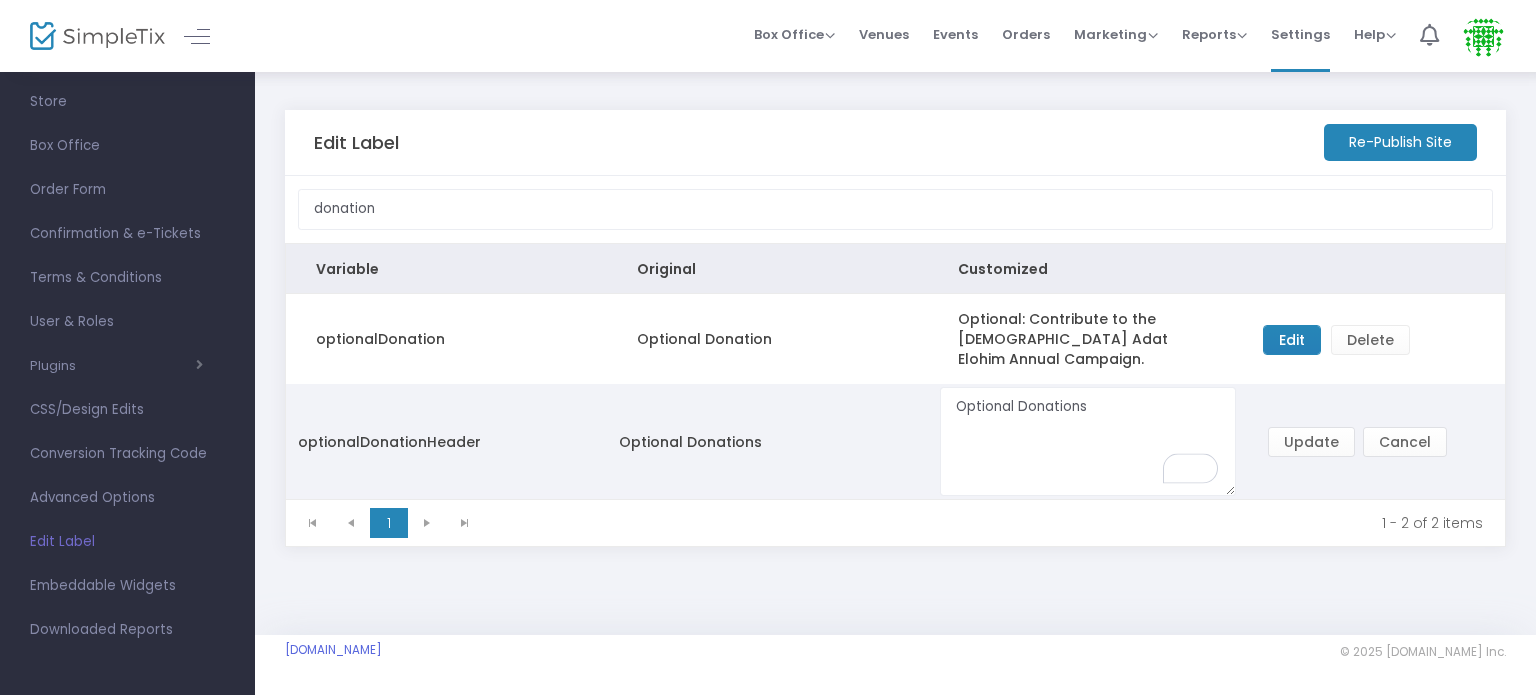 click on "Edit  Update  Cancel" 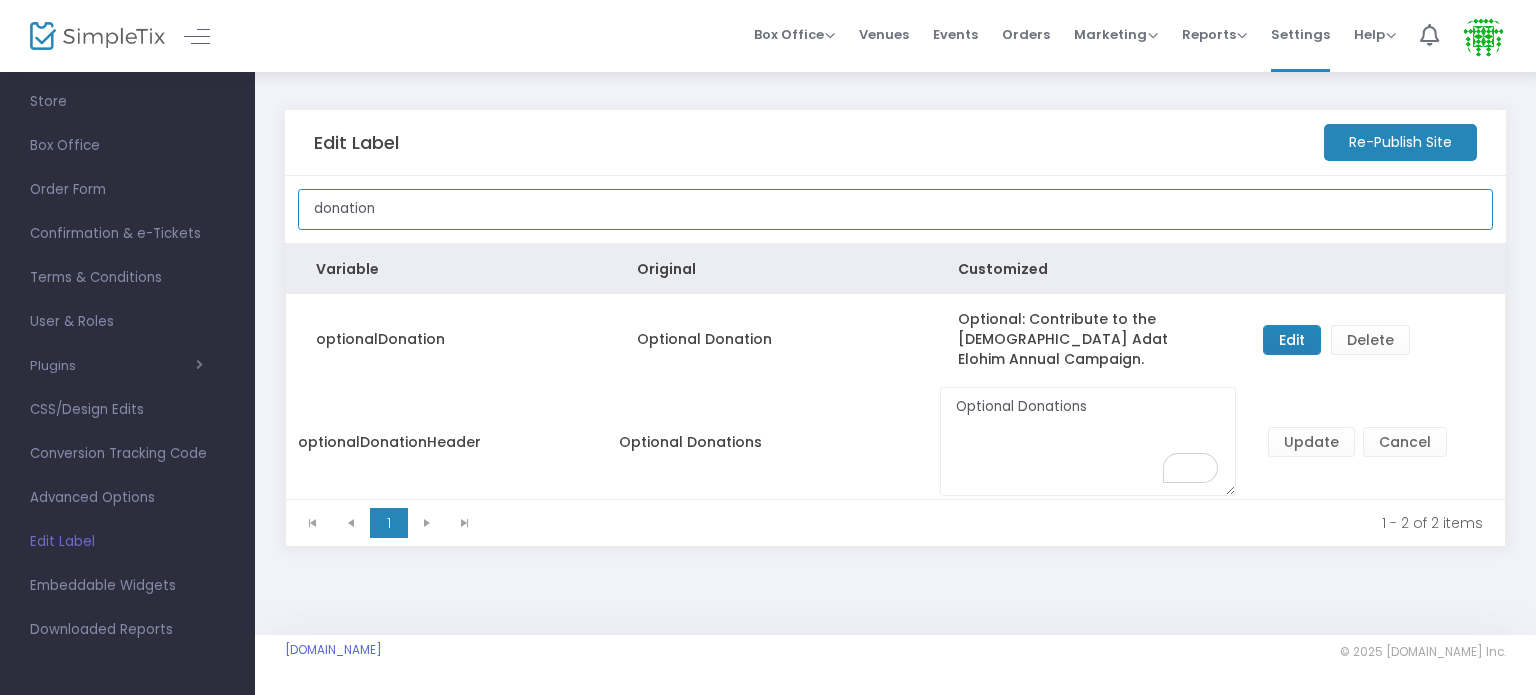 click on "donation" 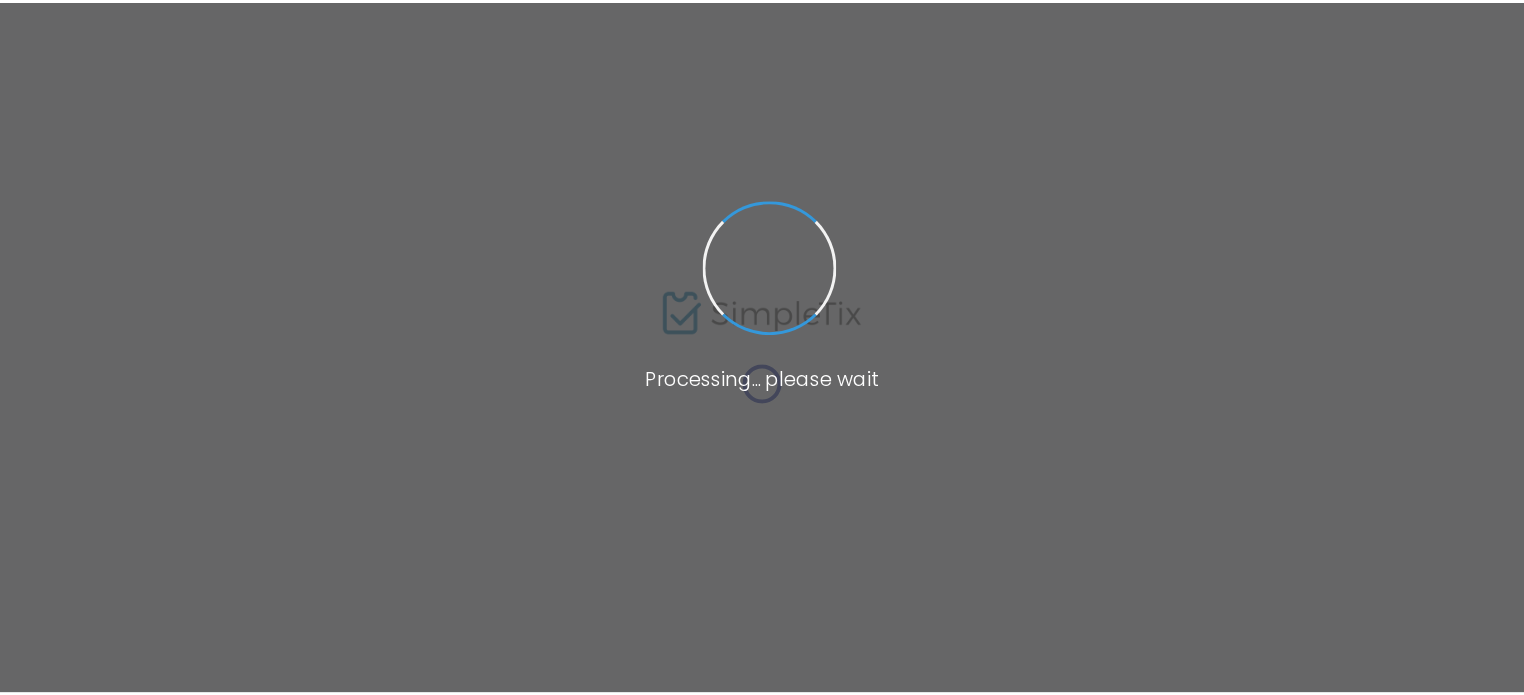 scroll, scrollTop: 0, scrollLeft: 0, axis: both 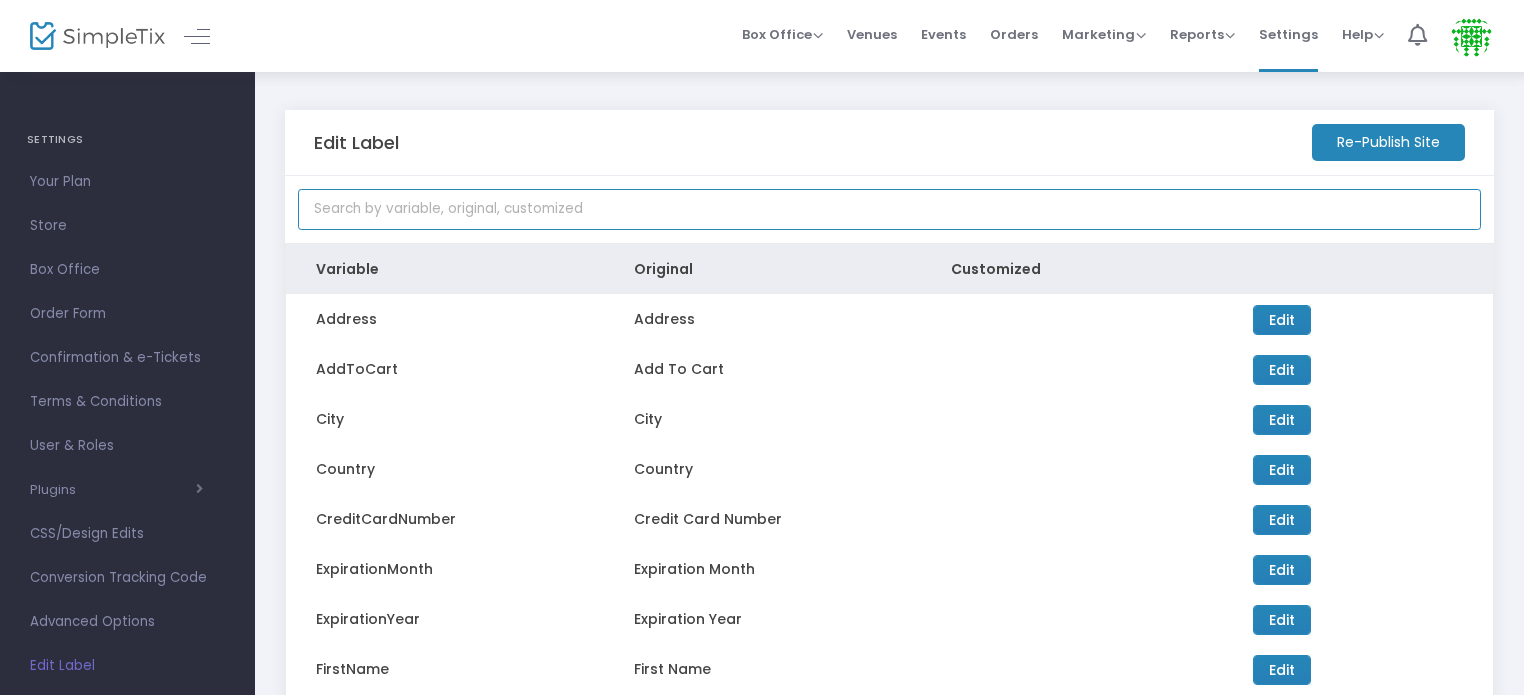 click 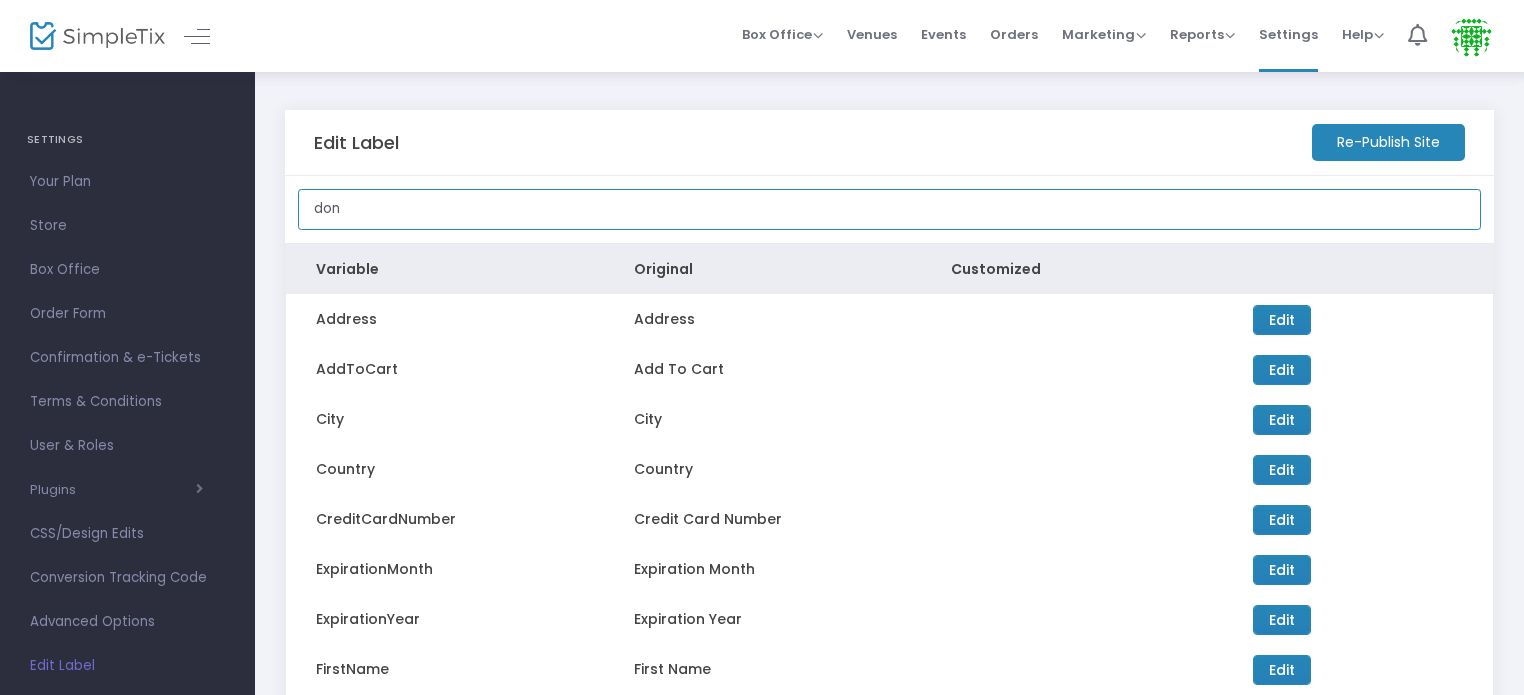 type on "don" 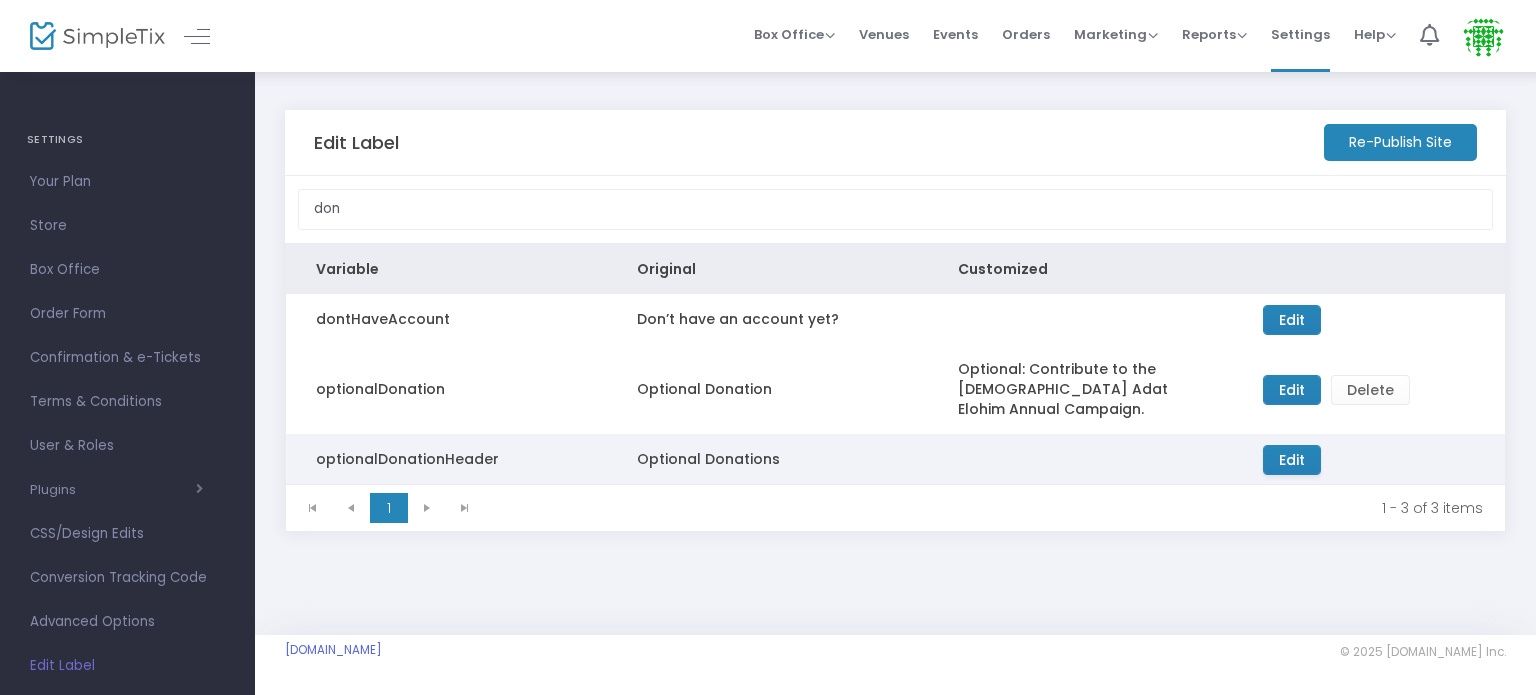 click on "Edit" 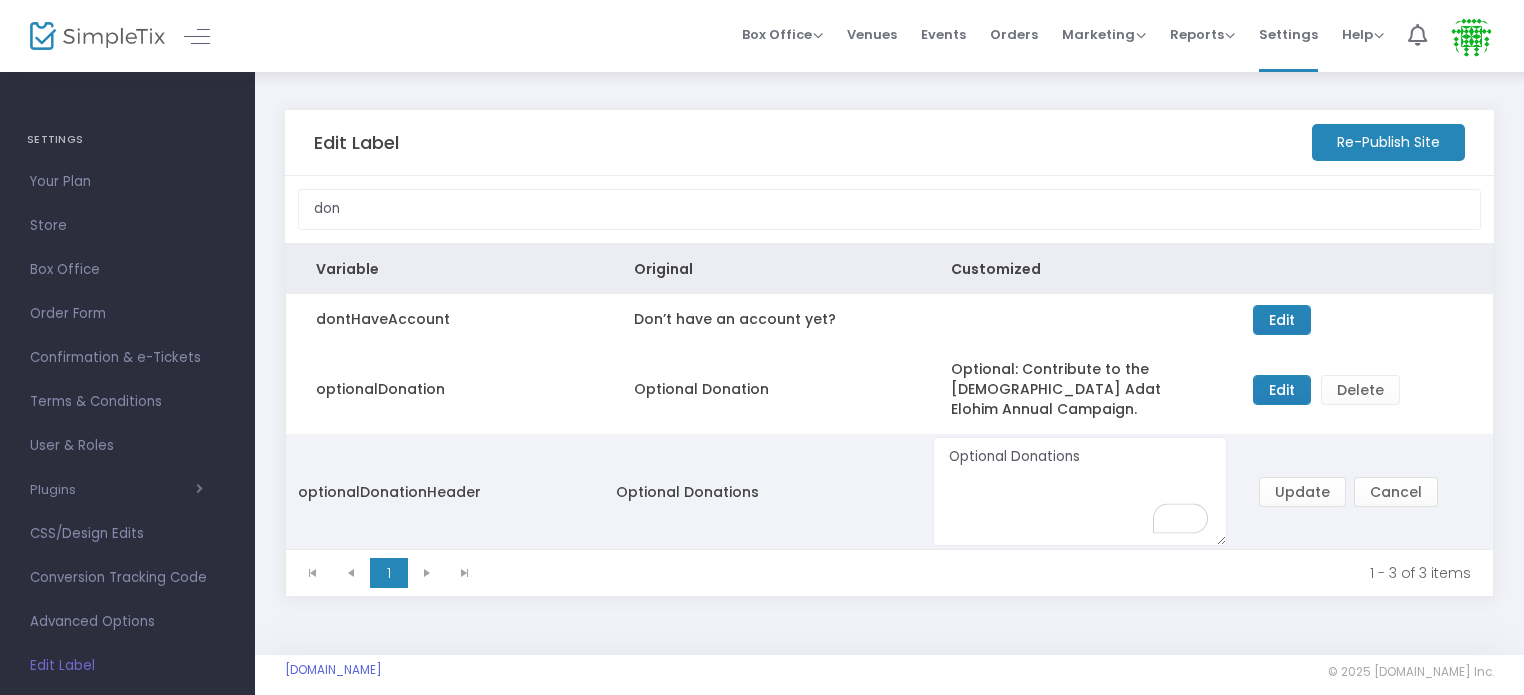 click on "Optional Donations" 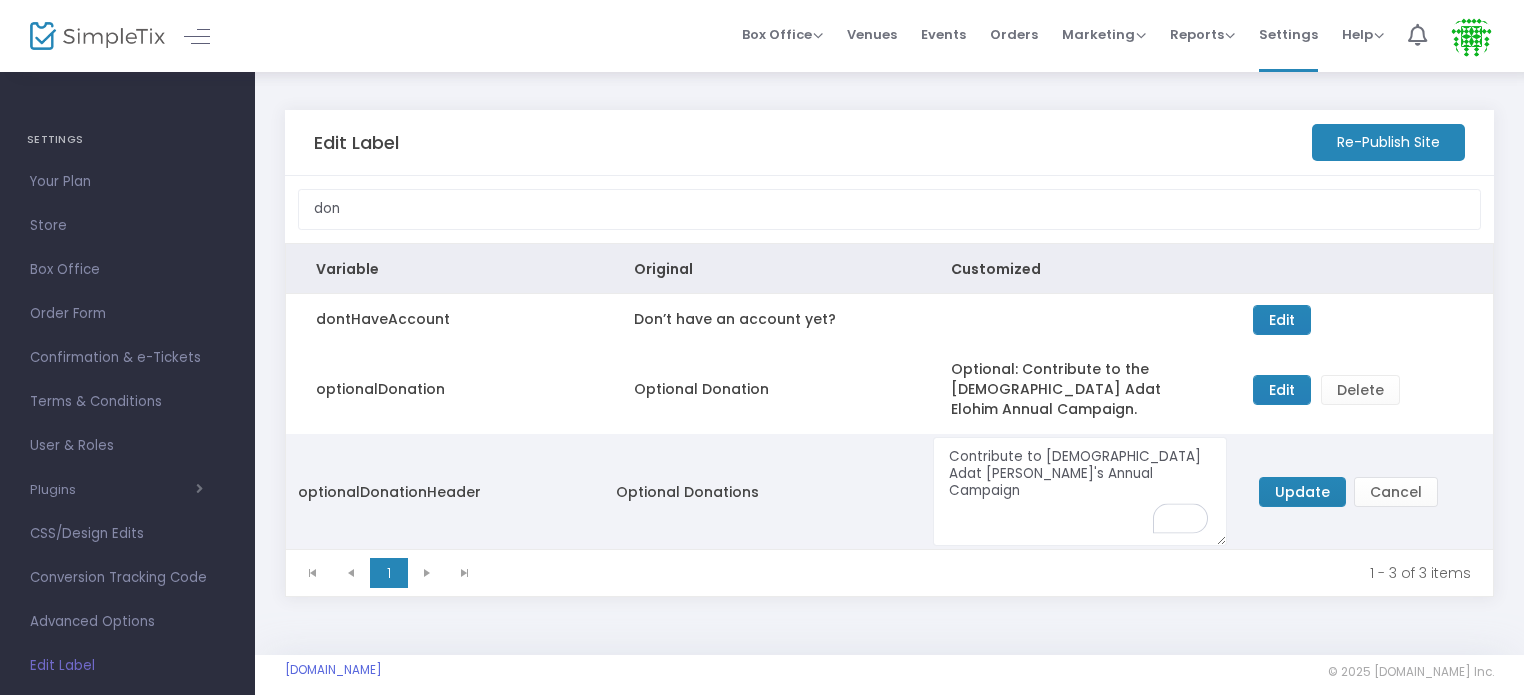 type on "Contribute to Temple Adat Elohim's Annual Campaign" 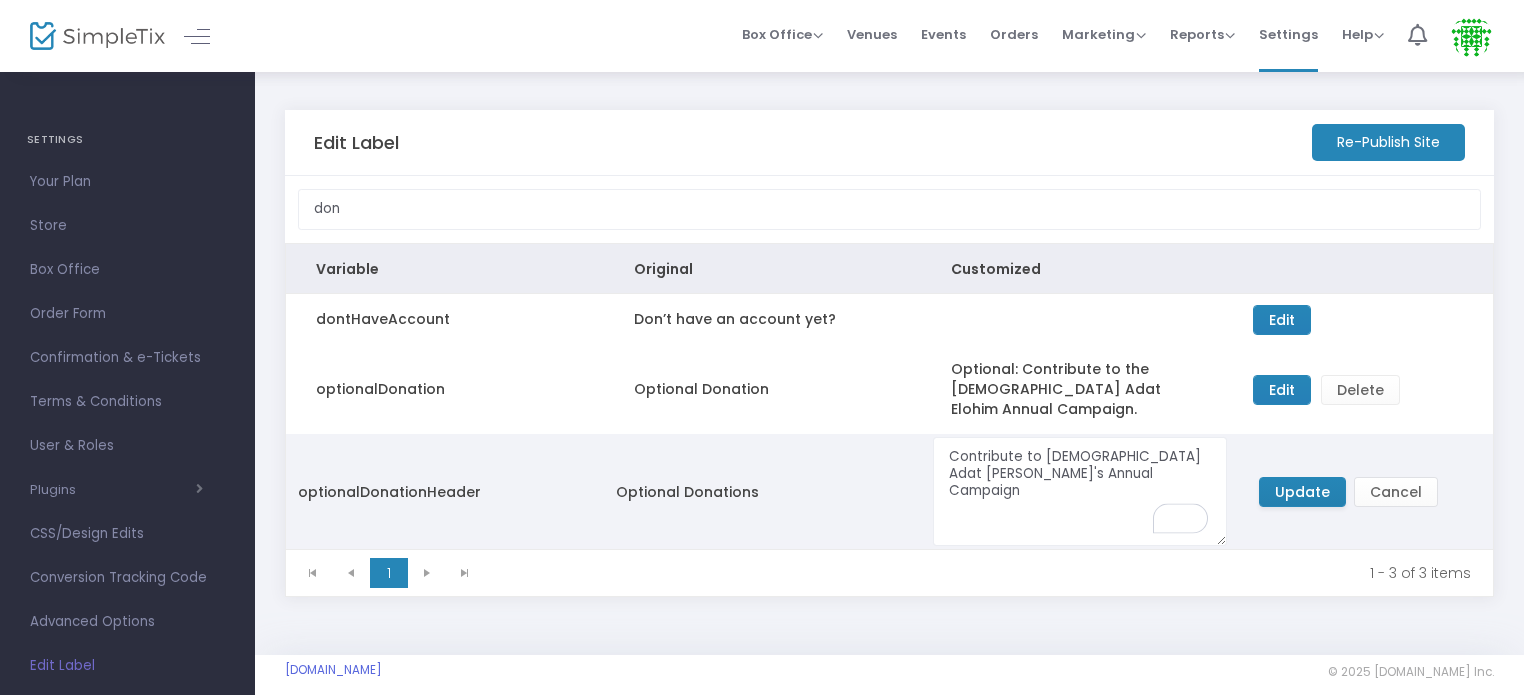 click on "Update" 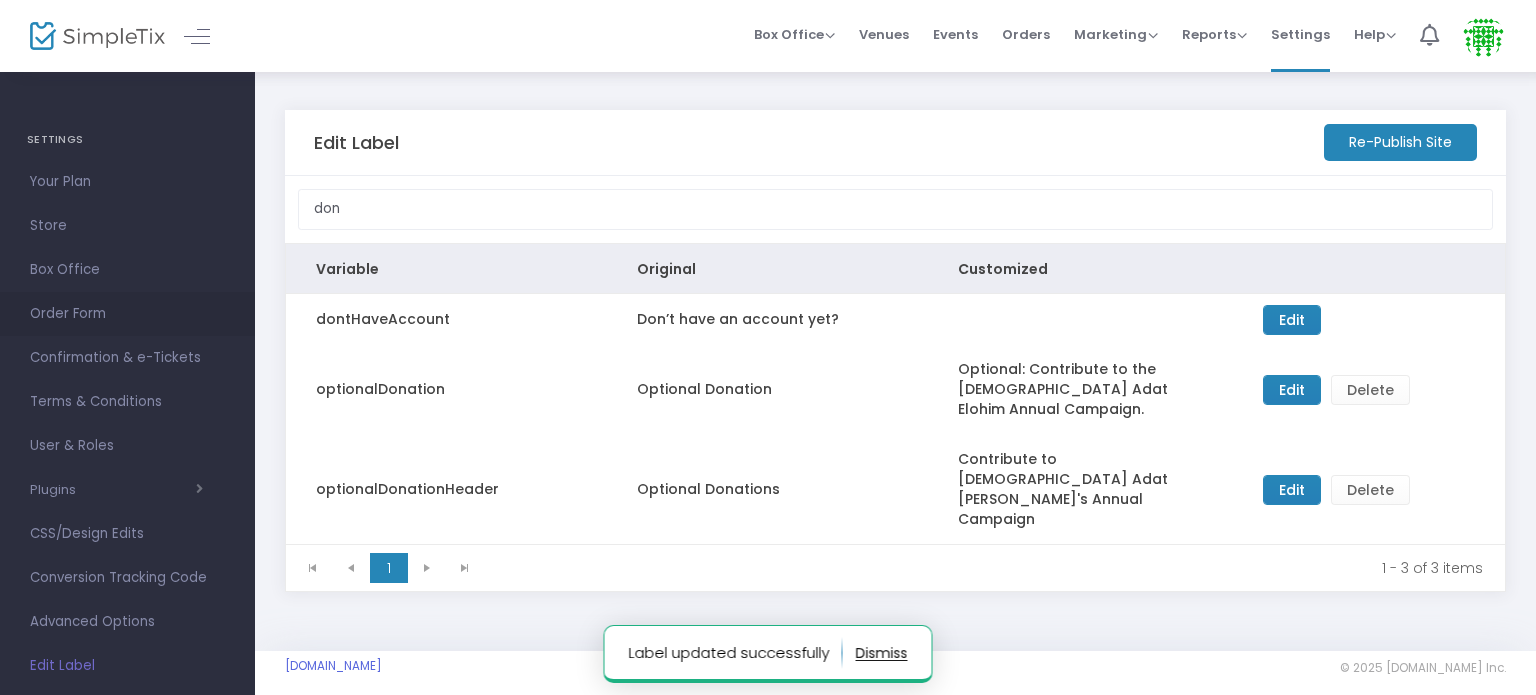 click on "Order Form" at bounding box center (127, 314) 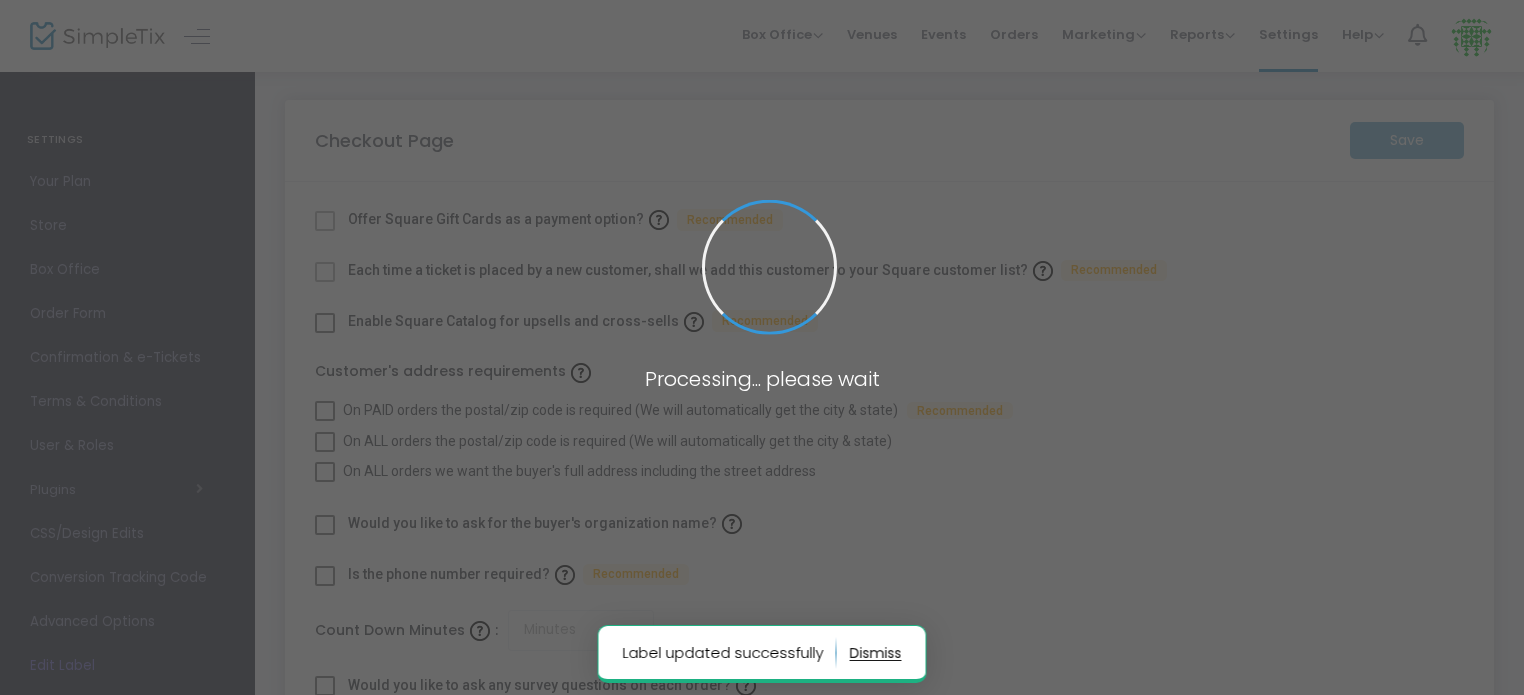 checkbox on "true" 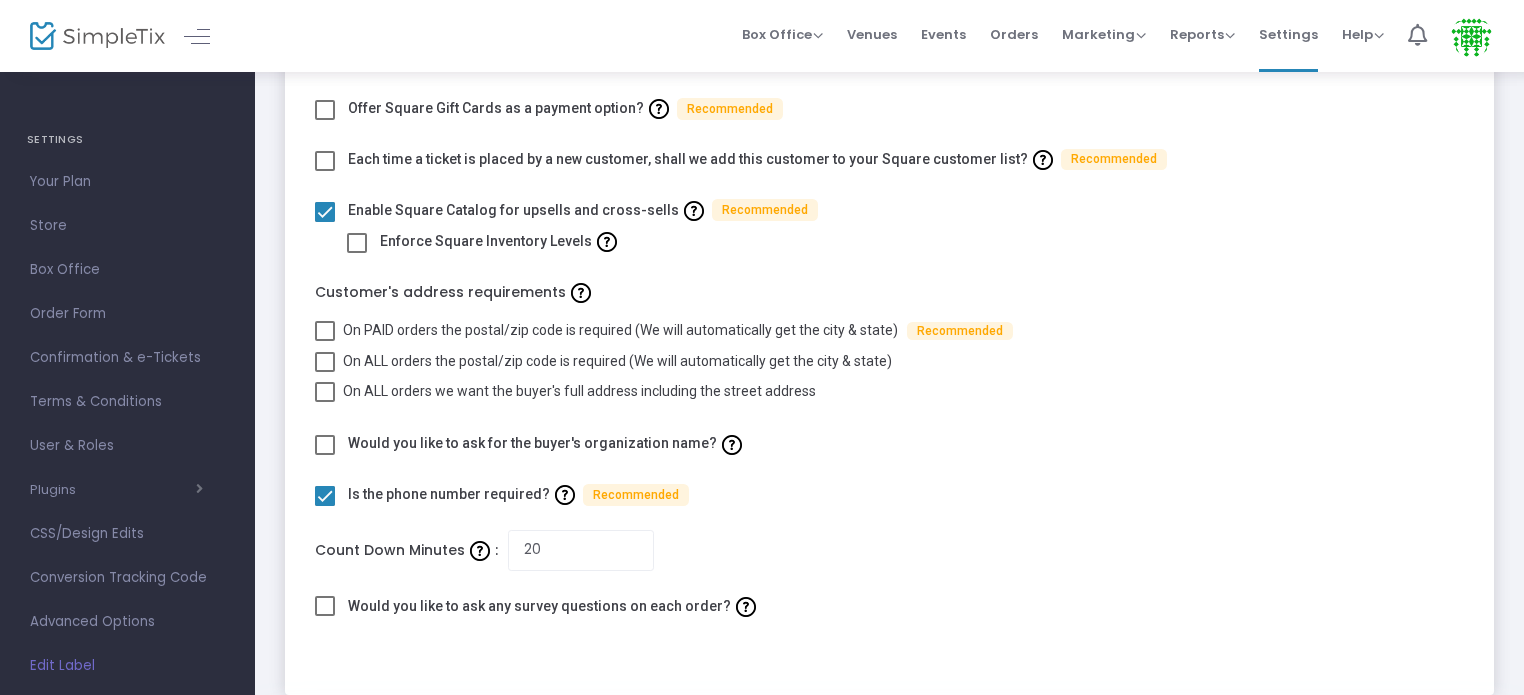 scroll, scrollTop: 11, scrollLeft: 0, axis: vertical 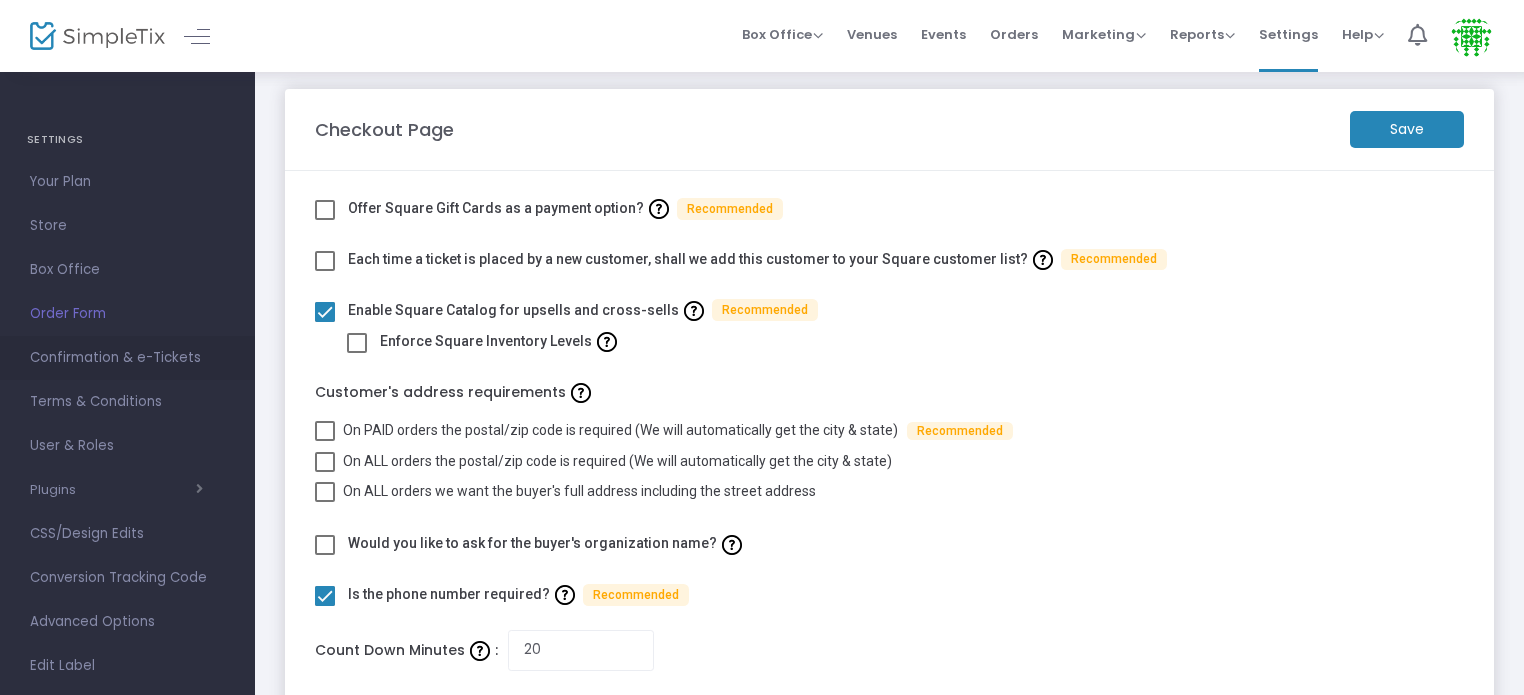 click on "Confirmation & e-Tickets" at bounding box center (127, 358) 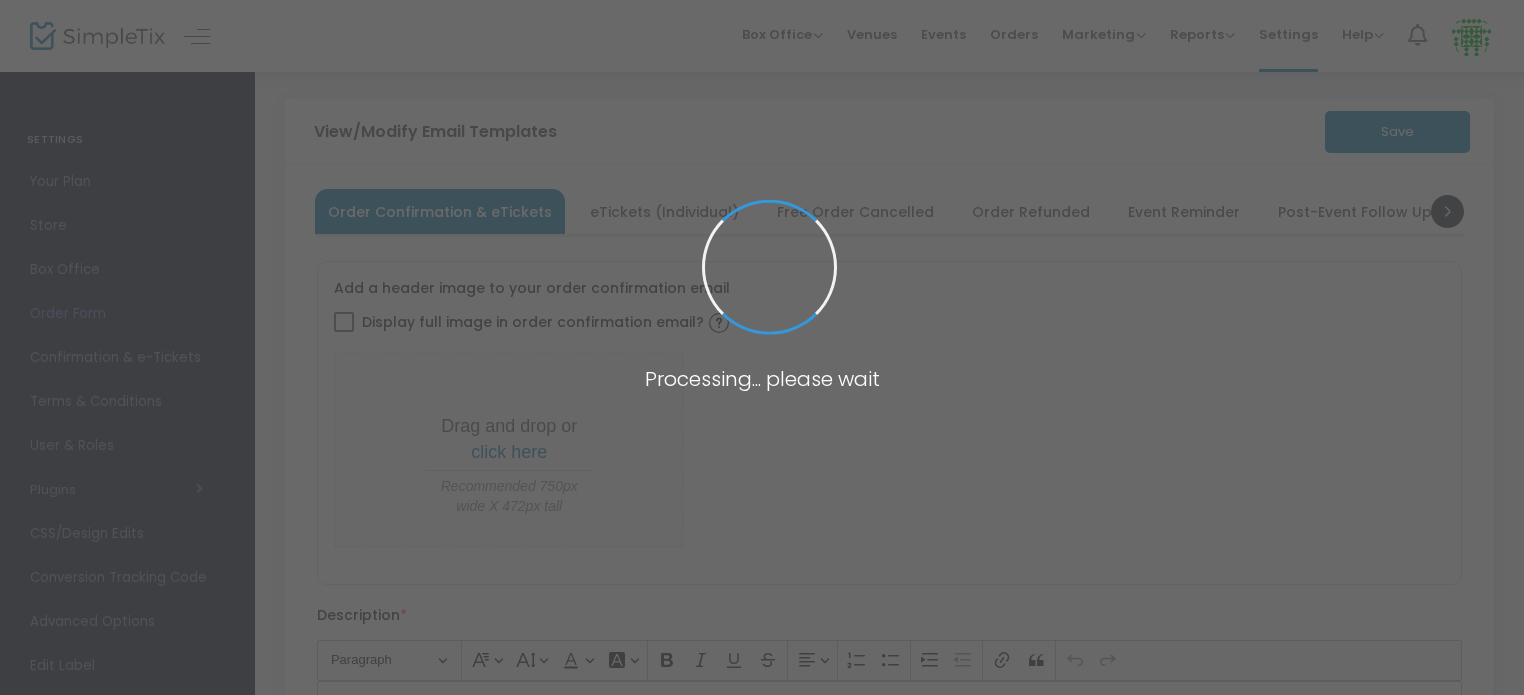 scroll, scrollTop: 1224, scrollLeft: 0, axis: vertical 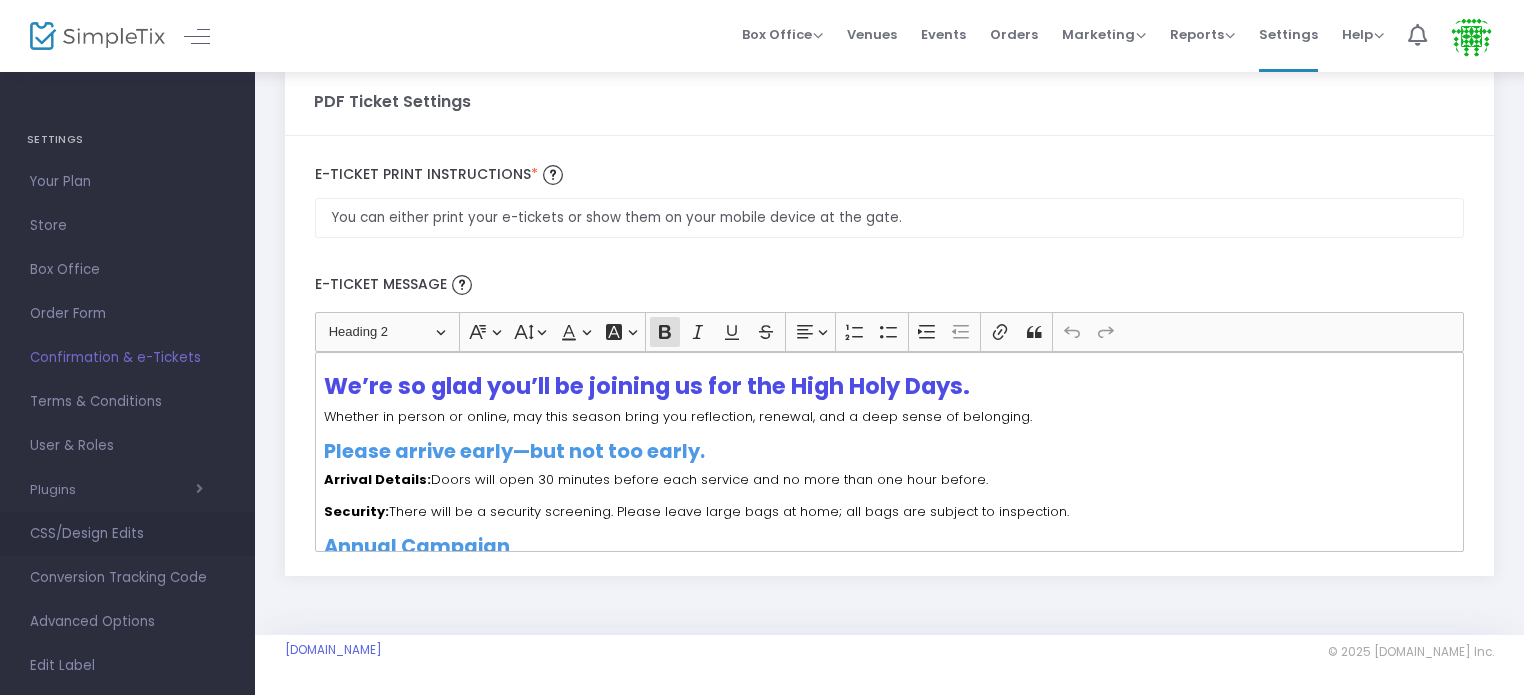 click on "CSS/Design Edits" at bounding box center [127, 534] 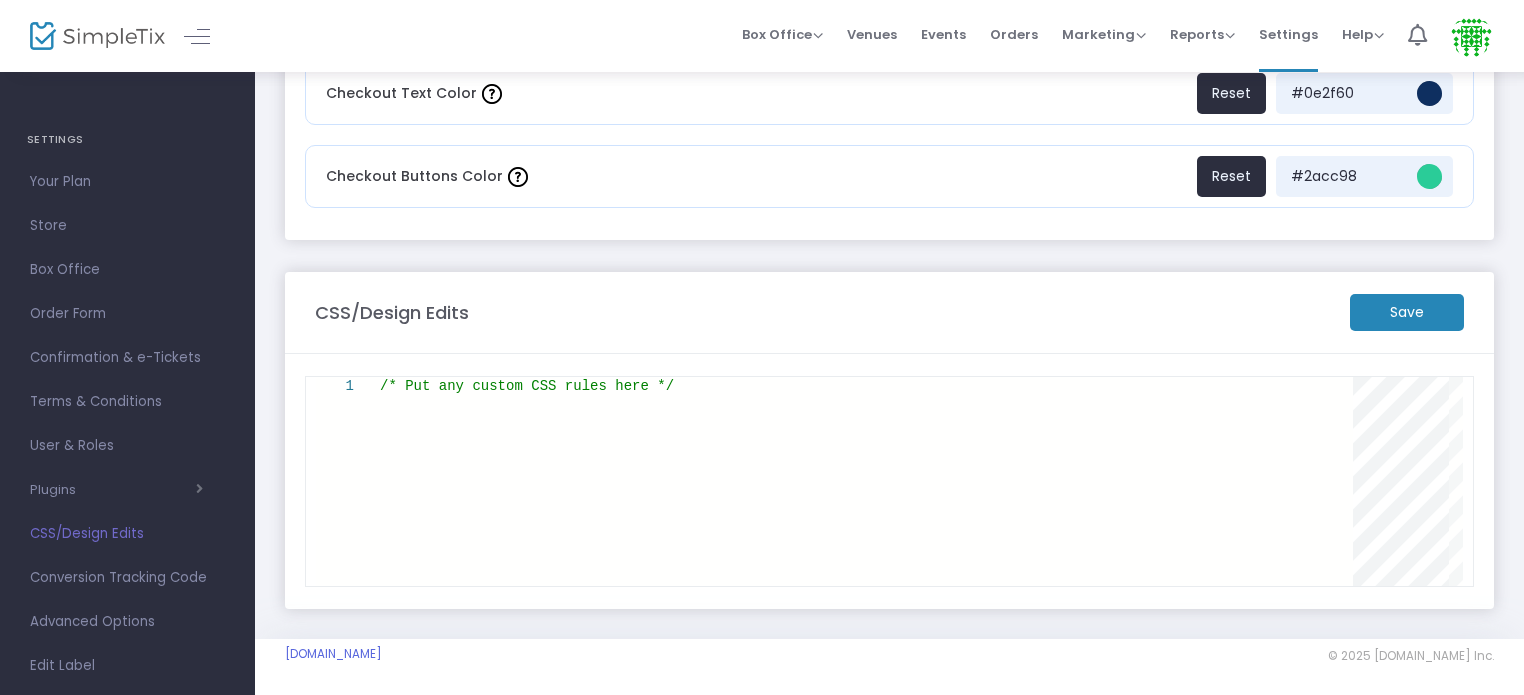 scroll, scrollTop: 139, scrollLeft: 0, axis: vertical 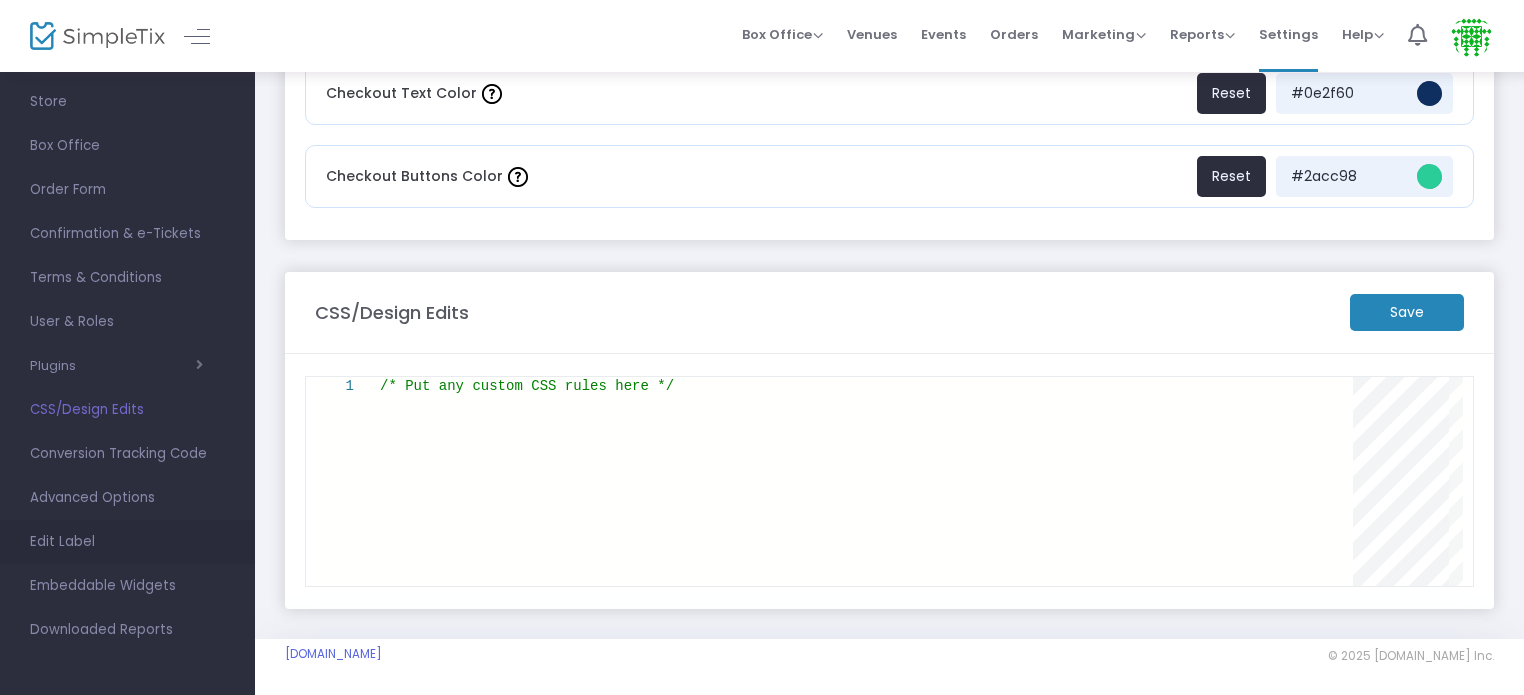 click on "Edit Label" at bounding box center (127, 542) 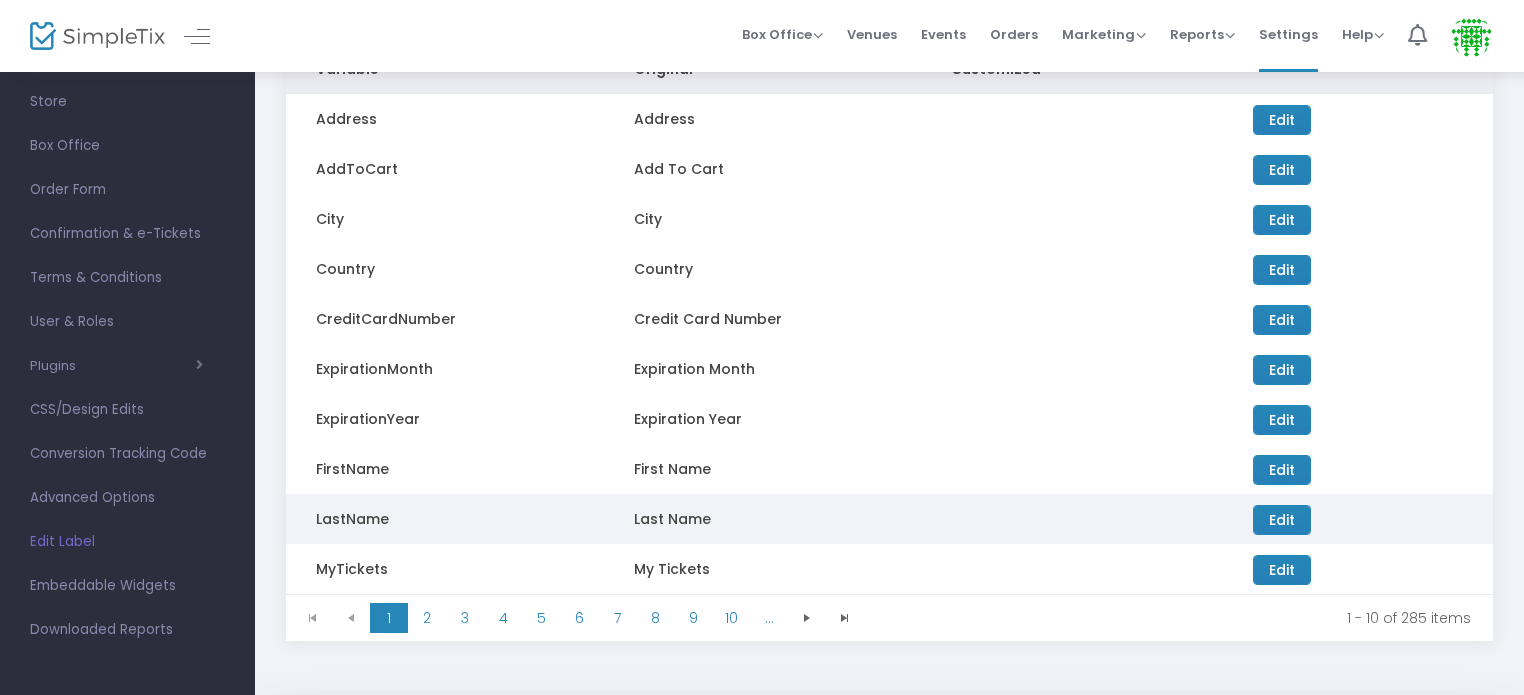 scroll, scrollTop: 264, scrollLeft: 0, axis: vertical 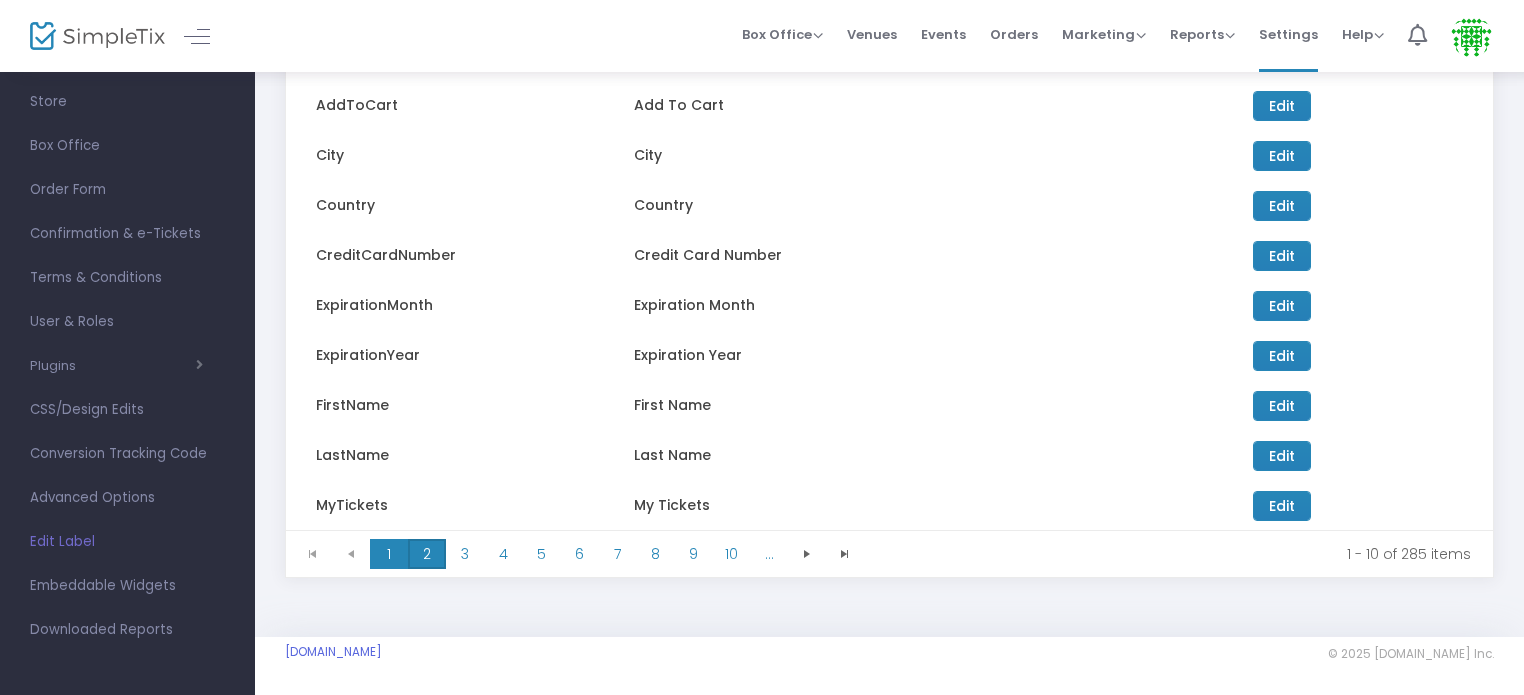 click on "2" 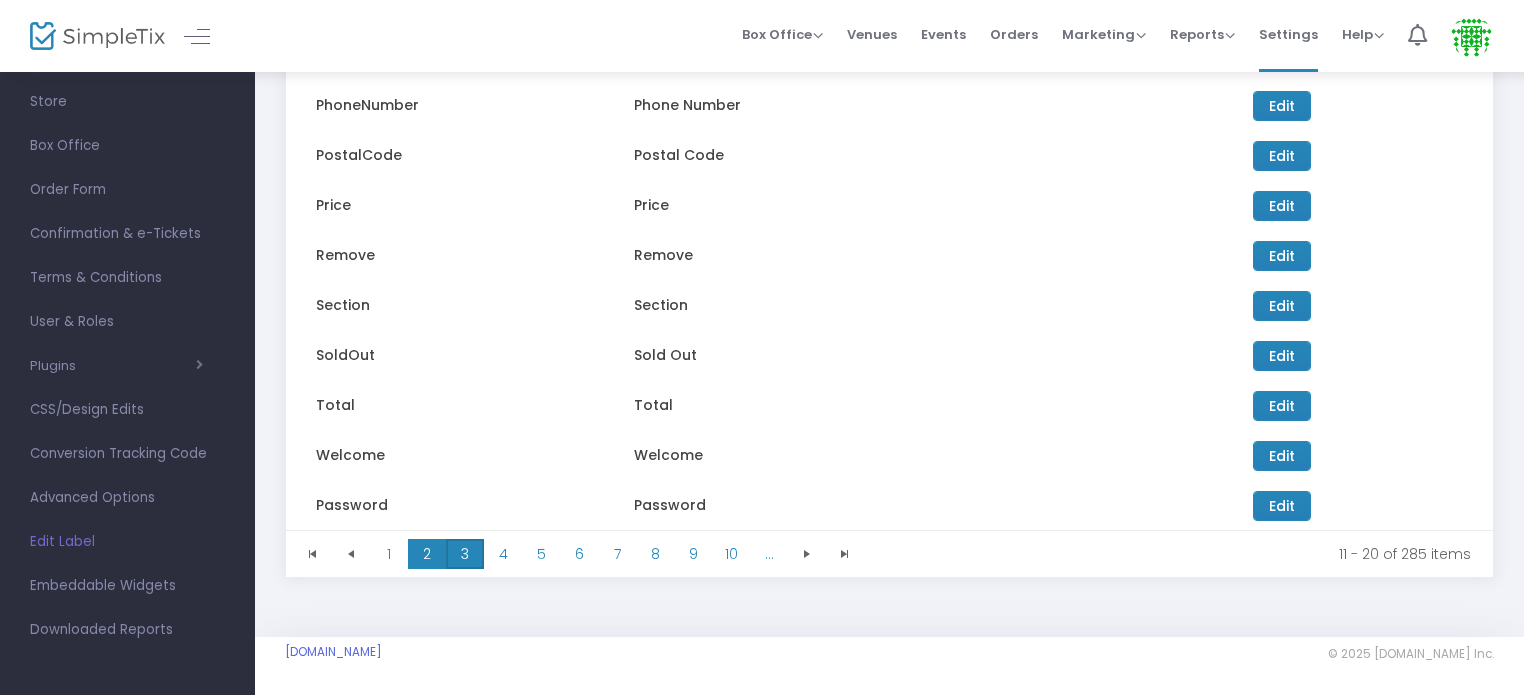 click on "3" 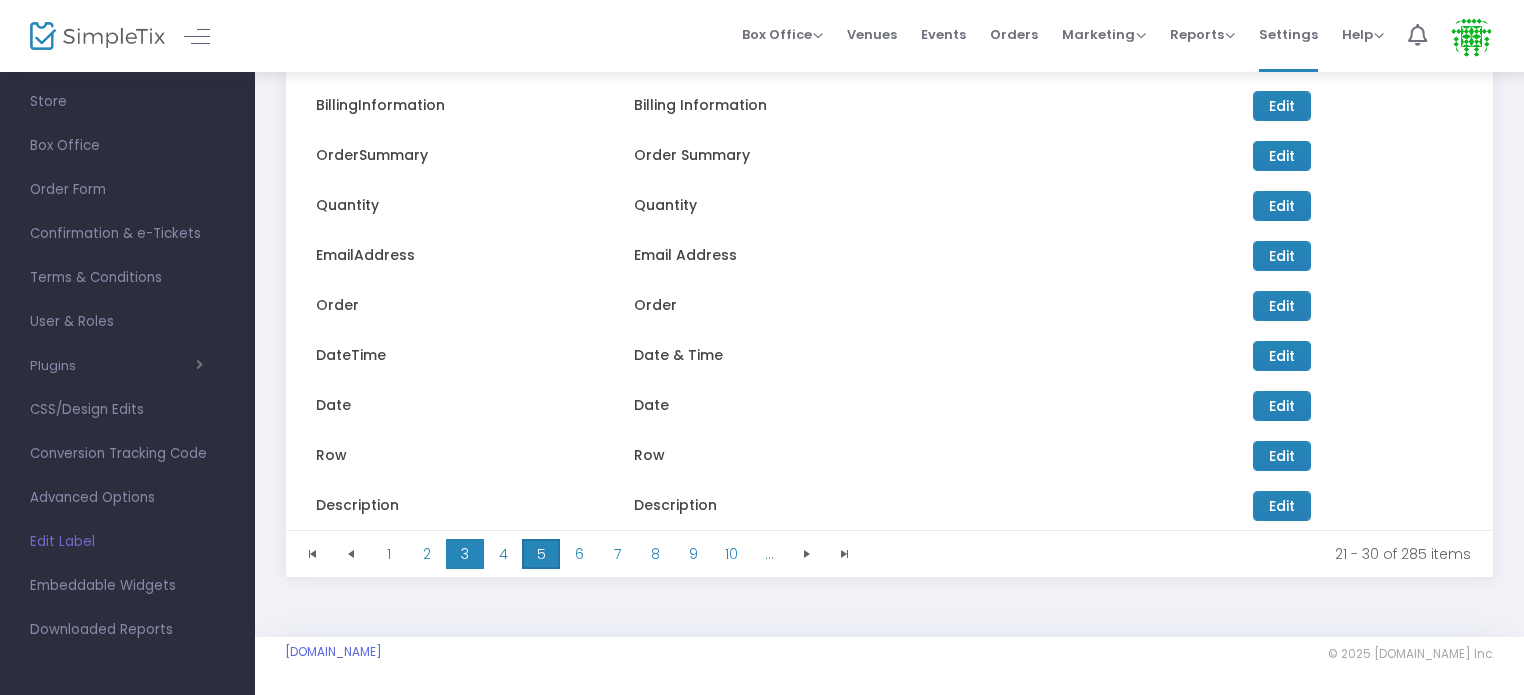 click on "5" 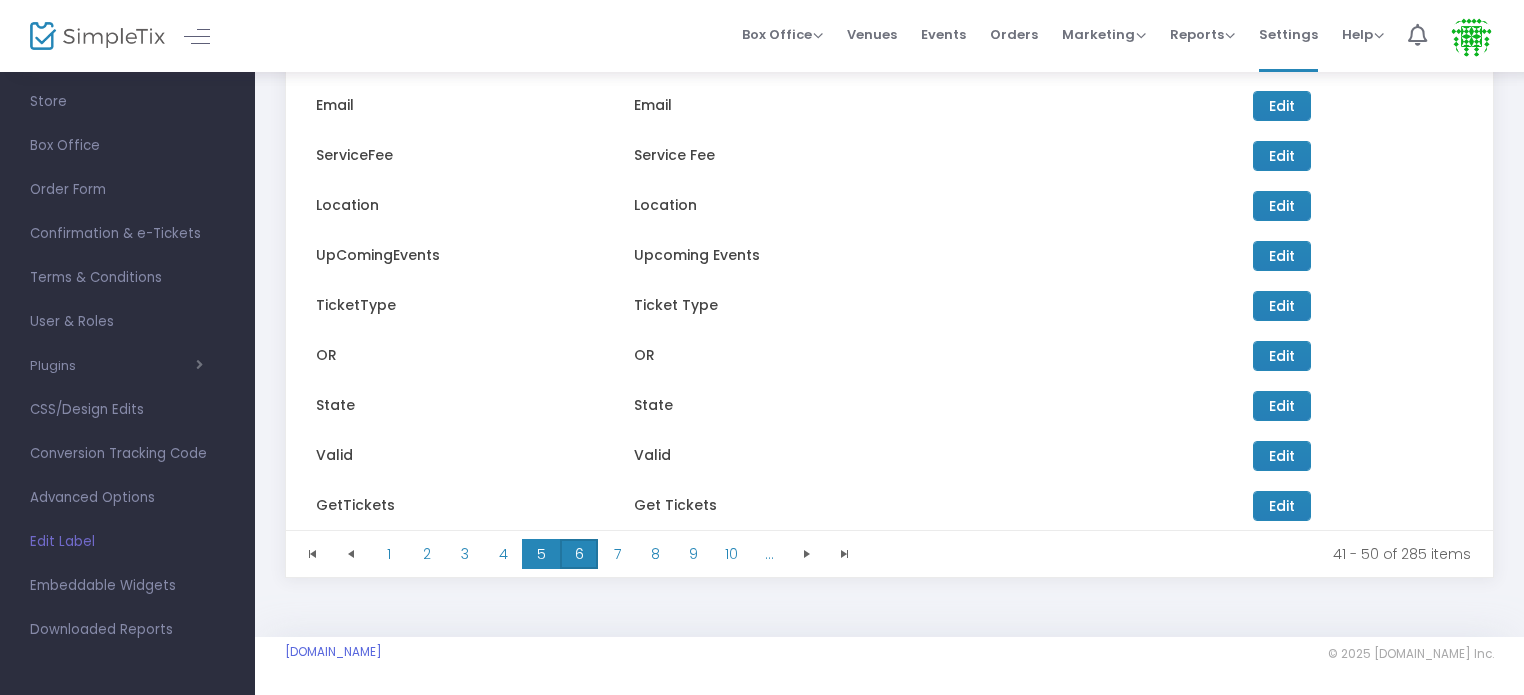 click on "6" 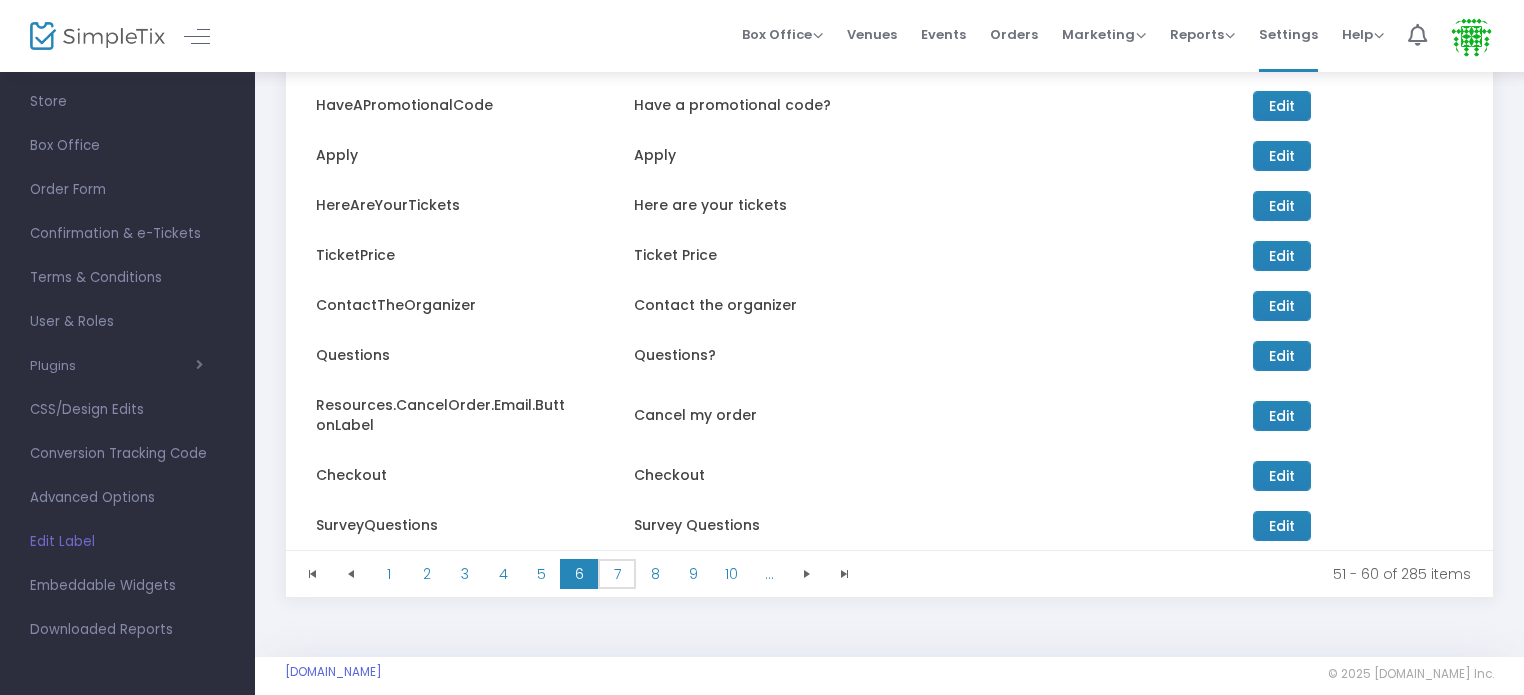 click on "7" 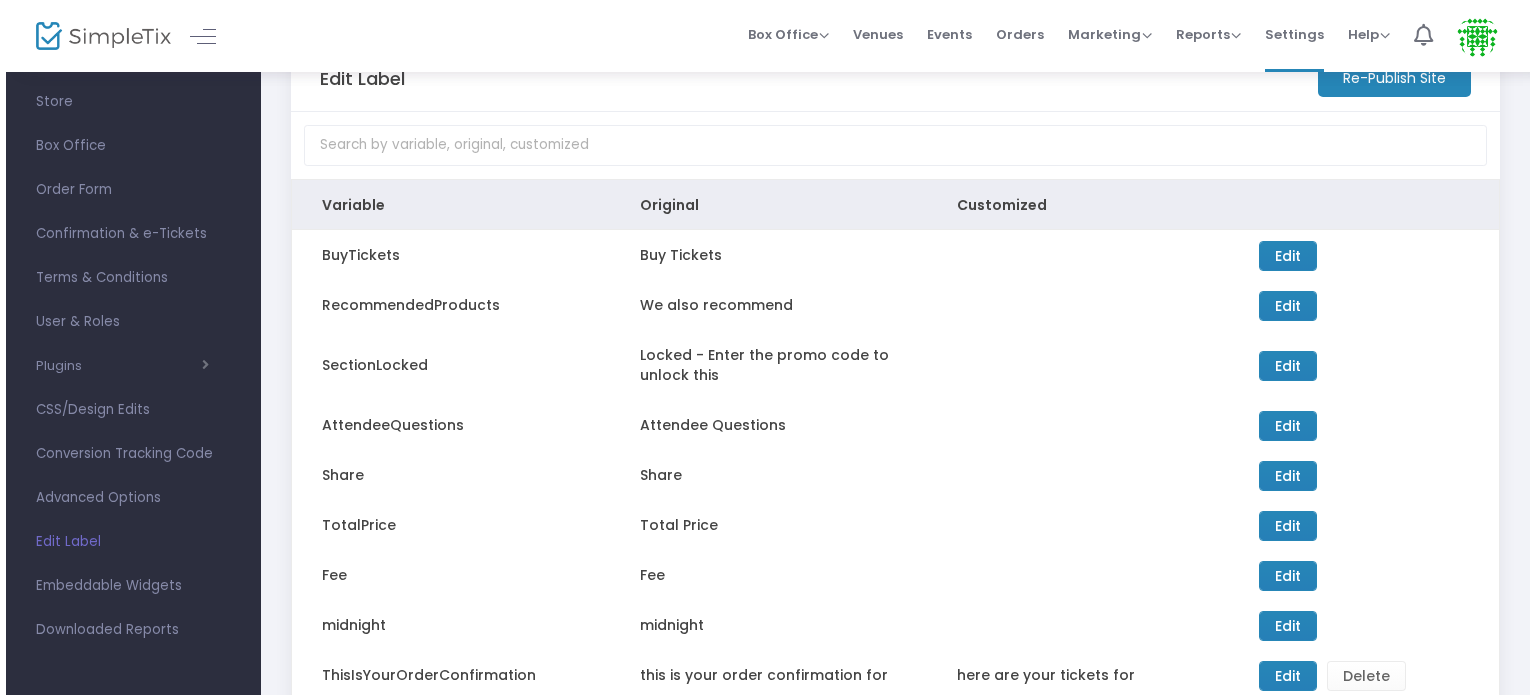 scroll, scrollTop: 0, scrollLeft: 0, axis: both 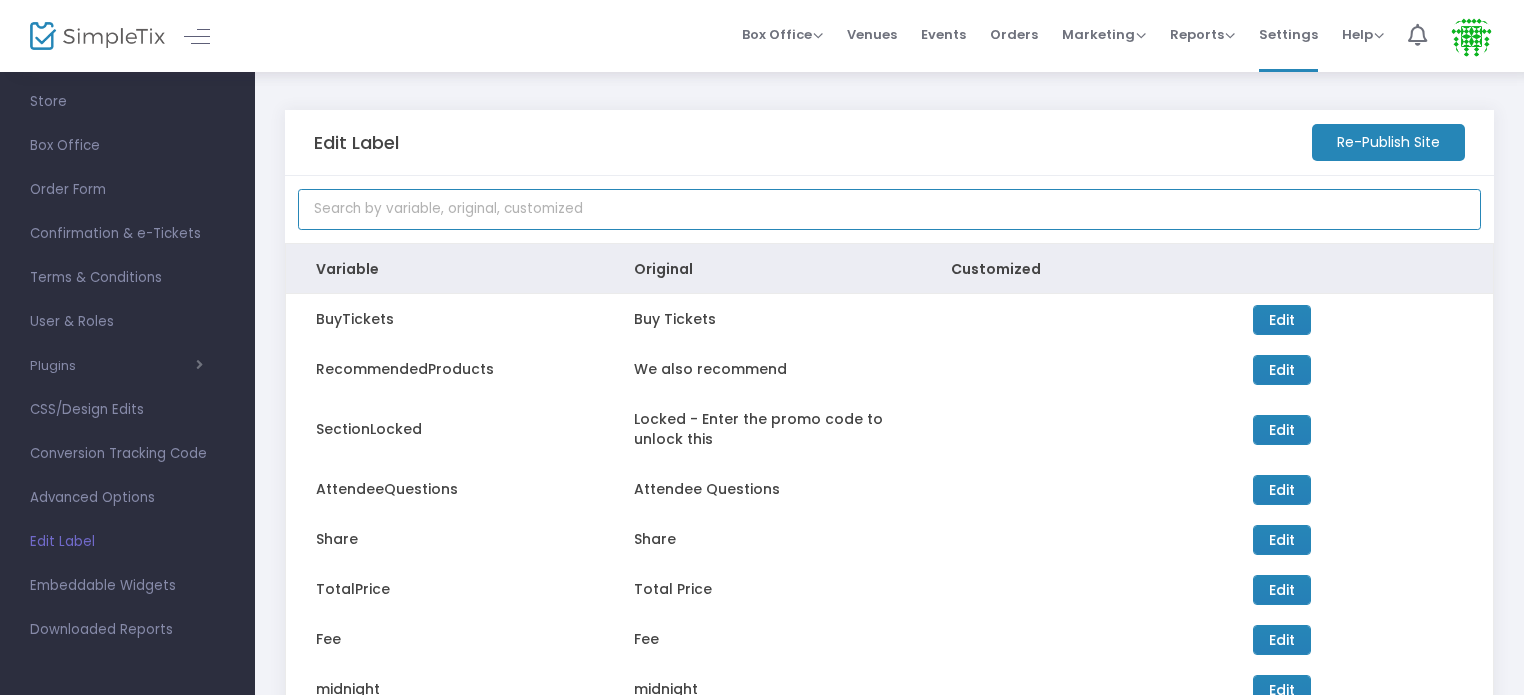 click 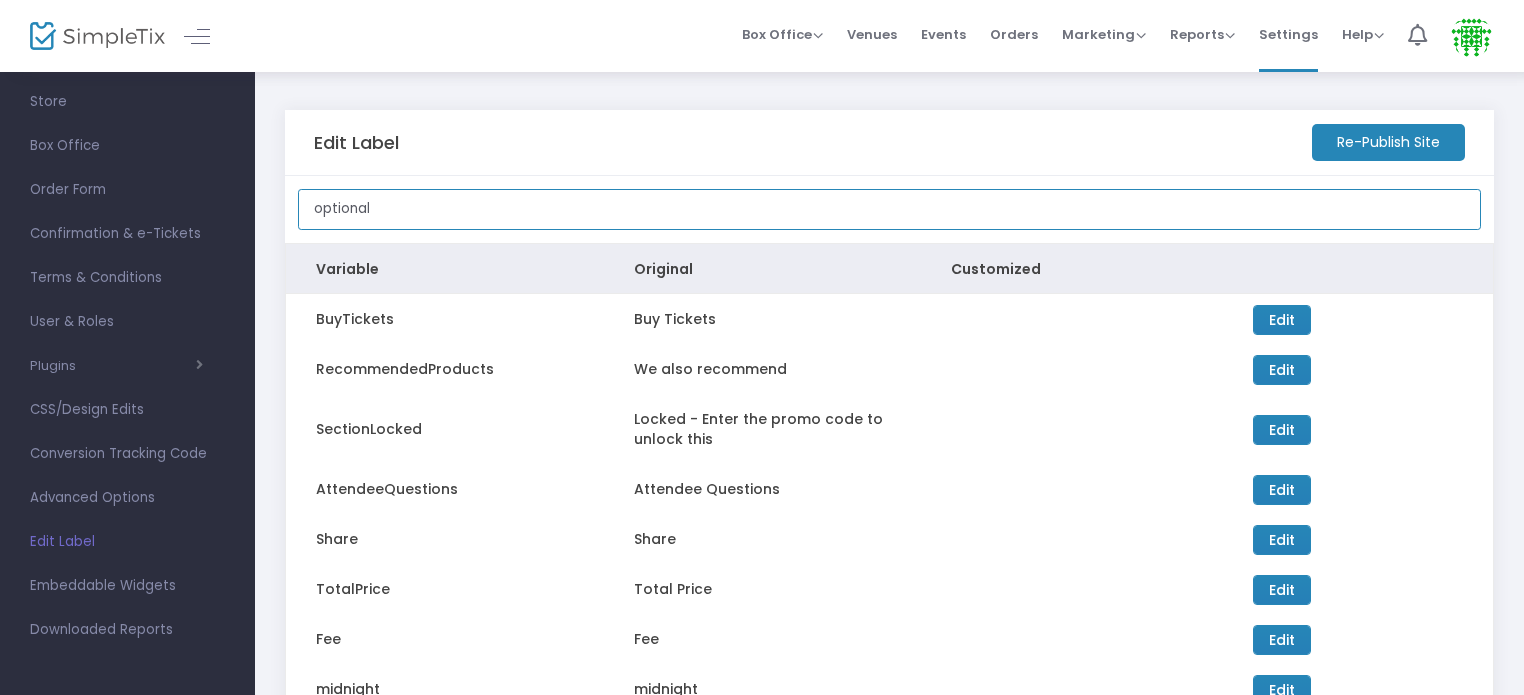 type on "optional" 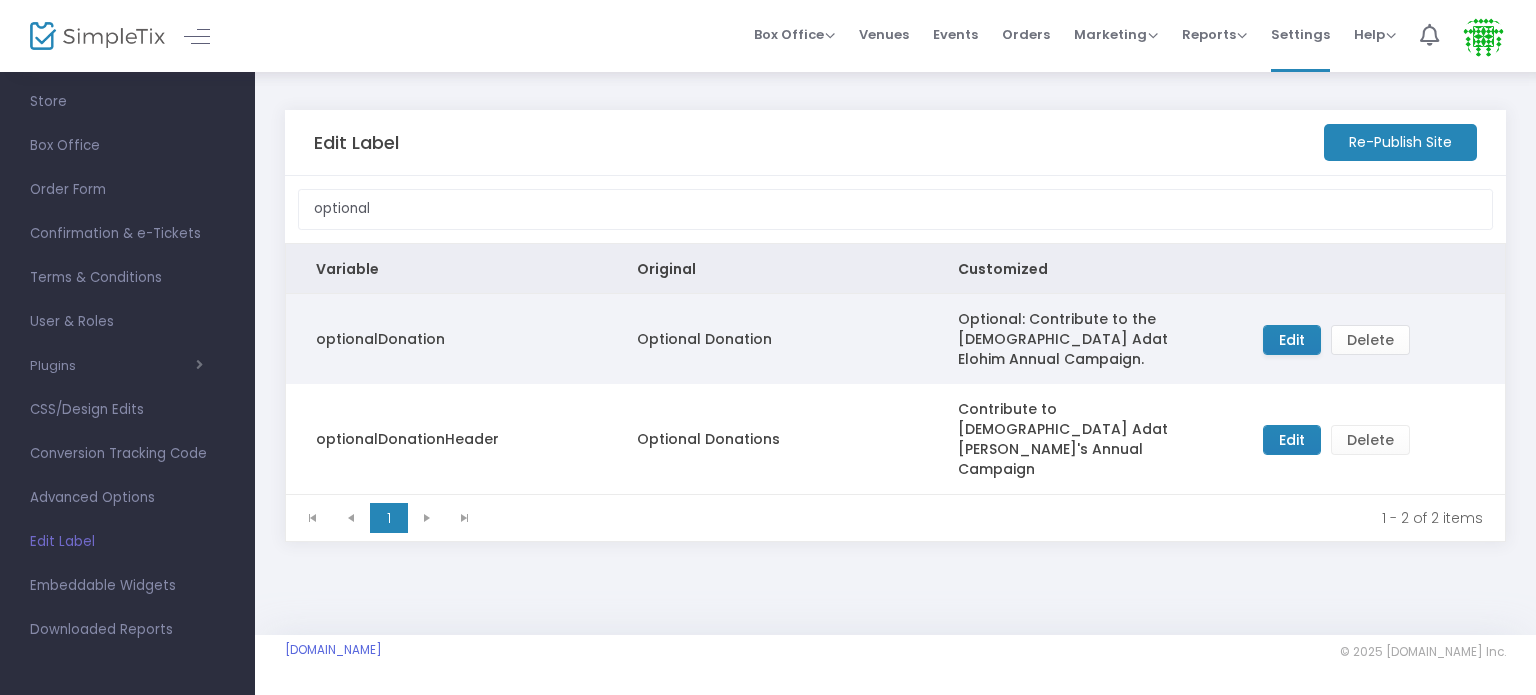 click on "Edit" 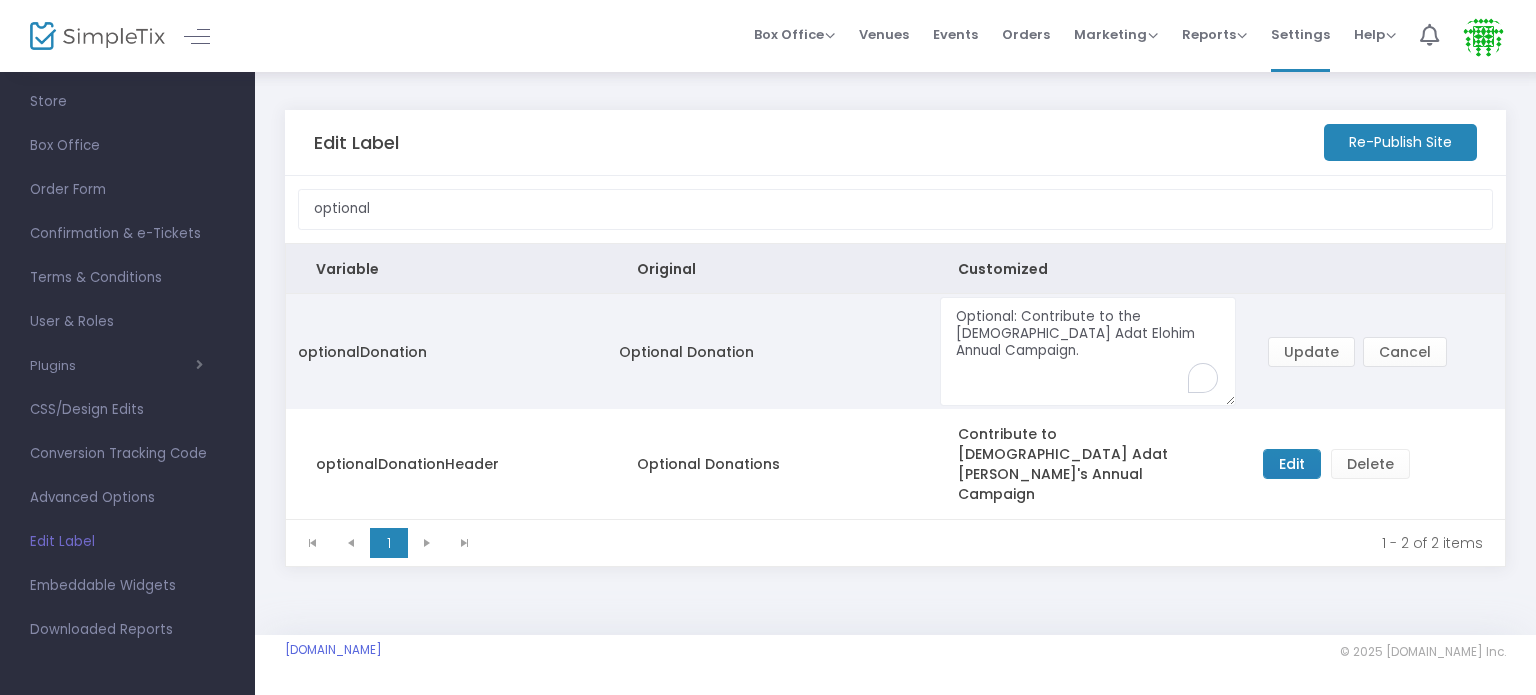 click on "optionalDonation" 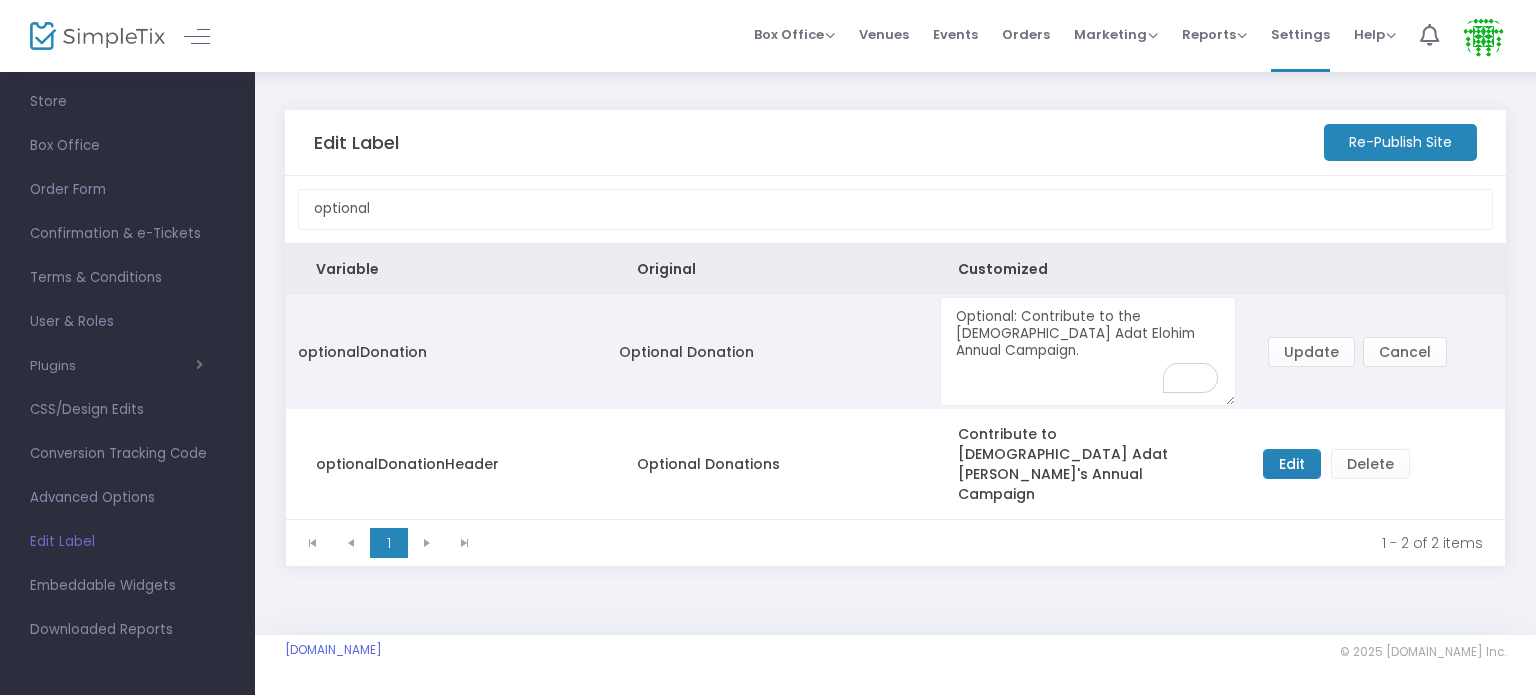 click on "Optional Donation" 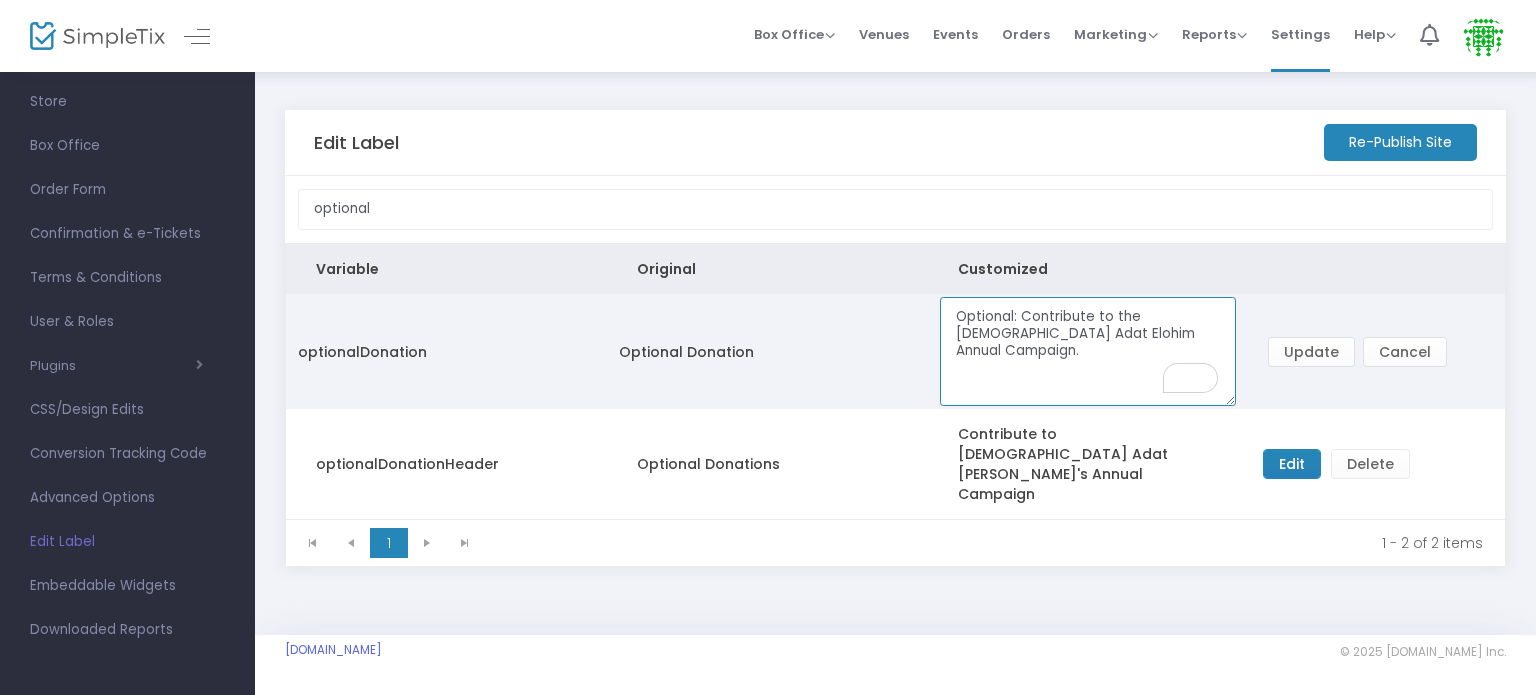 click on "Optional: Contribute to the [DEMOGRAPHIC_DATA] Adat Elohim Annual Campaign." 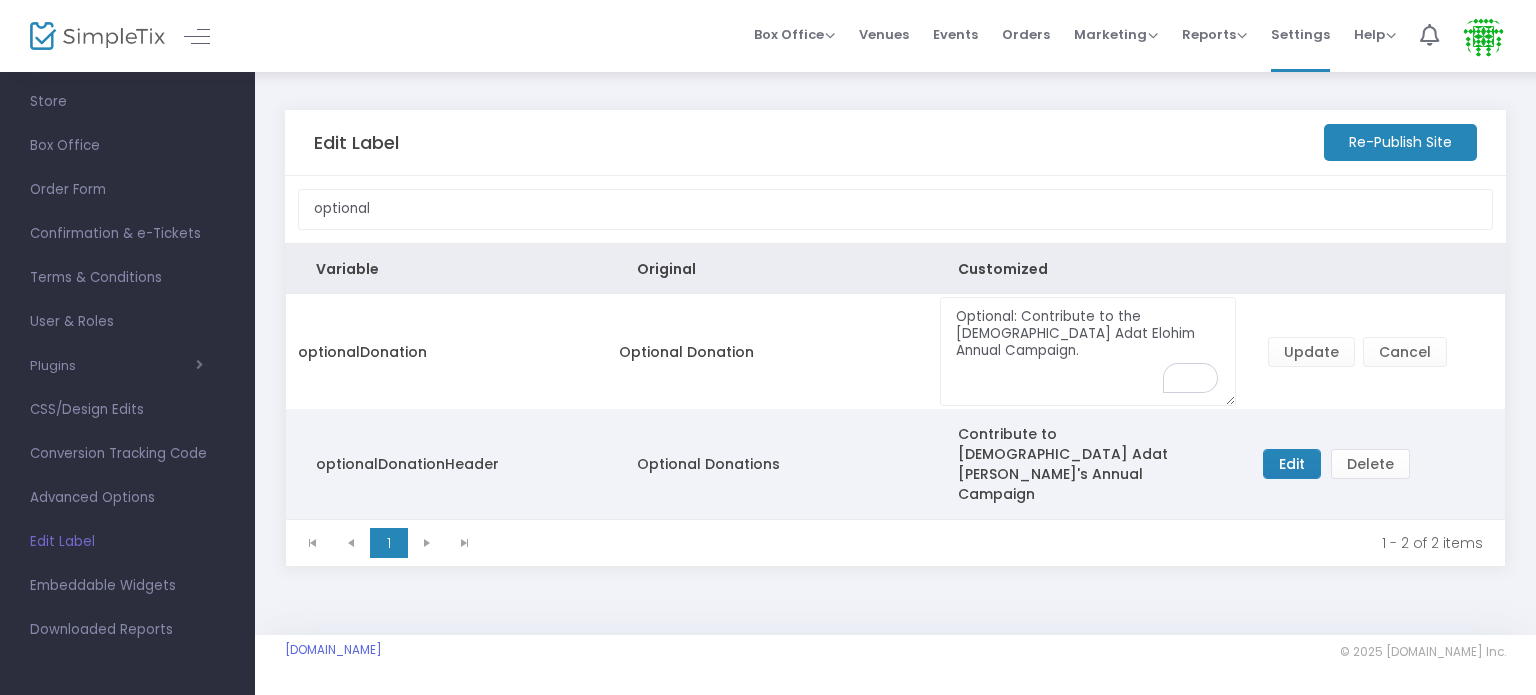 click on "Optional Donations" 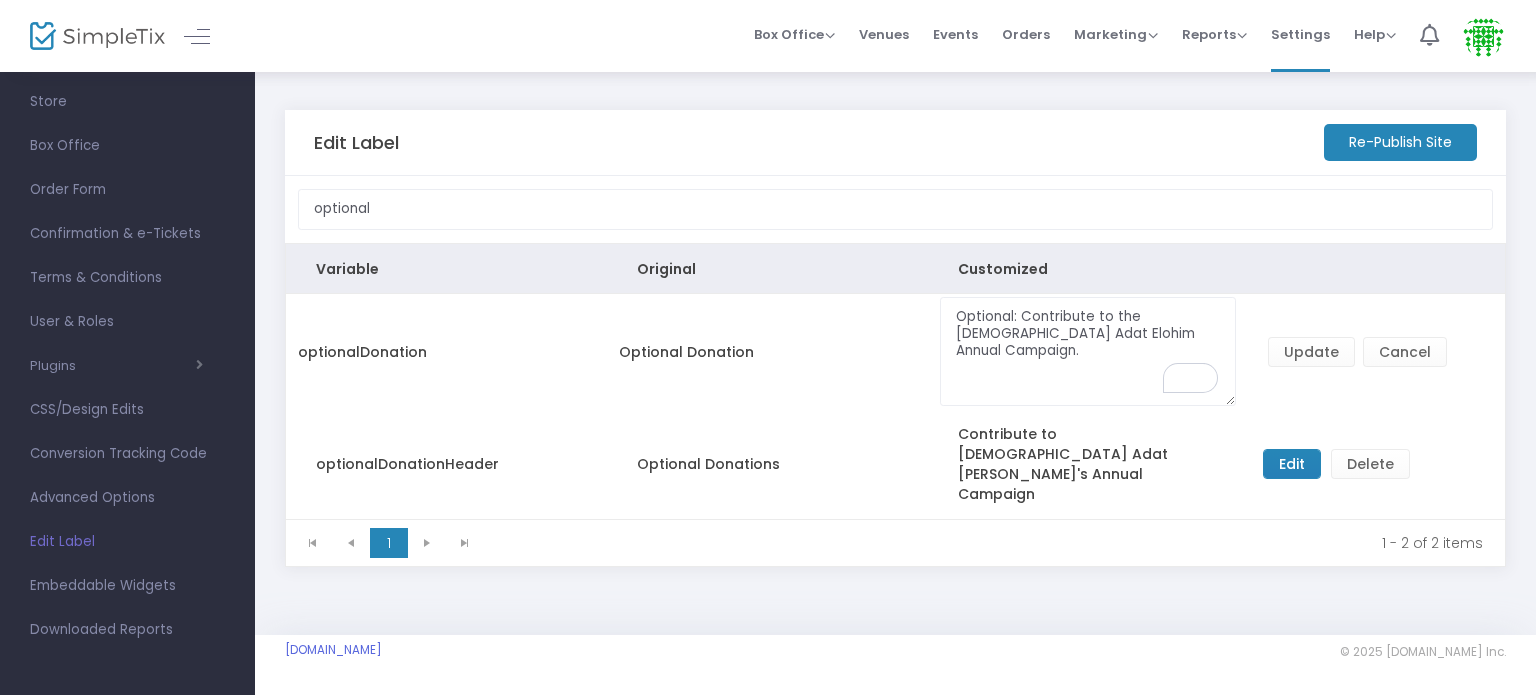 click on "Edit Label Re-Publish Site" 